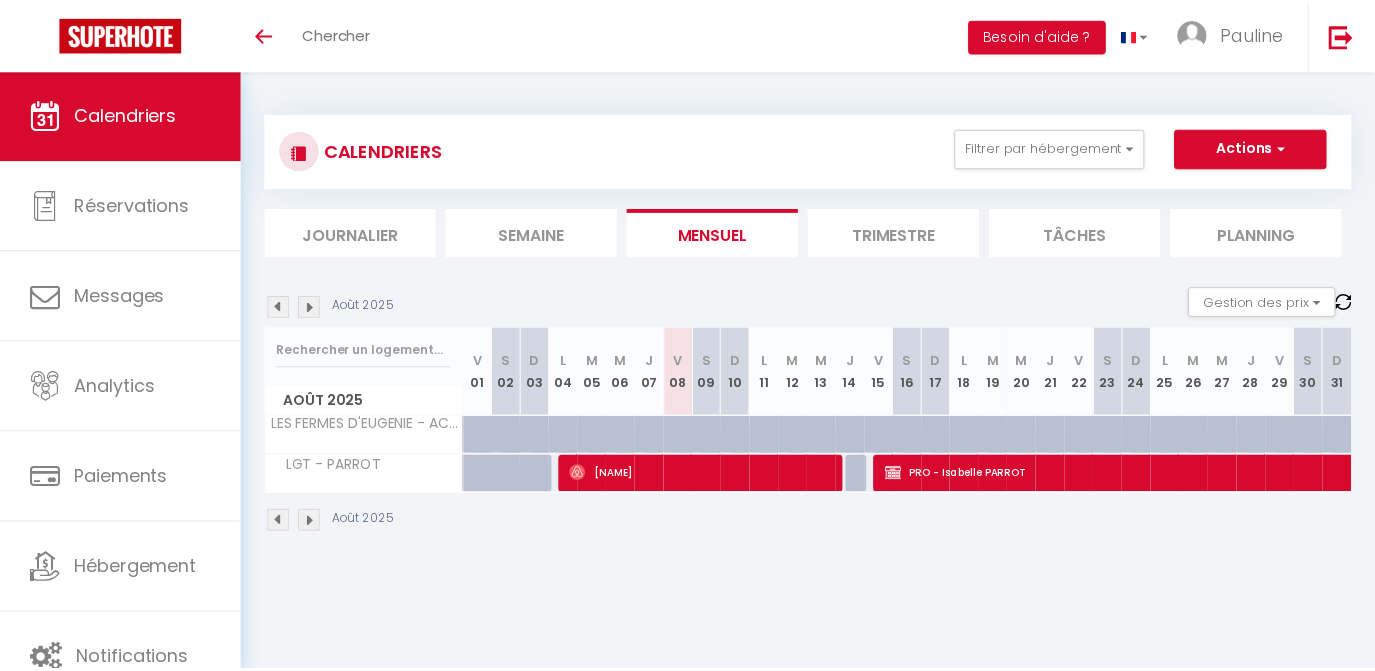 scroll, scrollTop: 0, scrollLeft: 0, axis: both 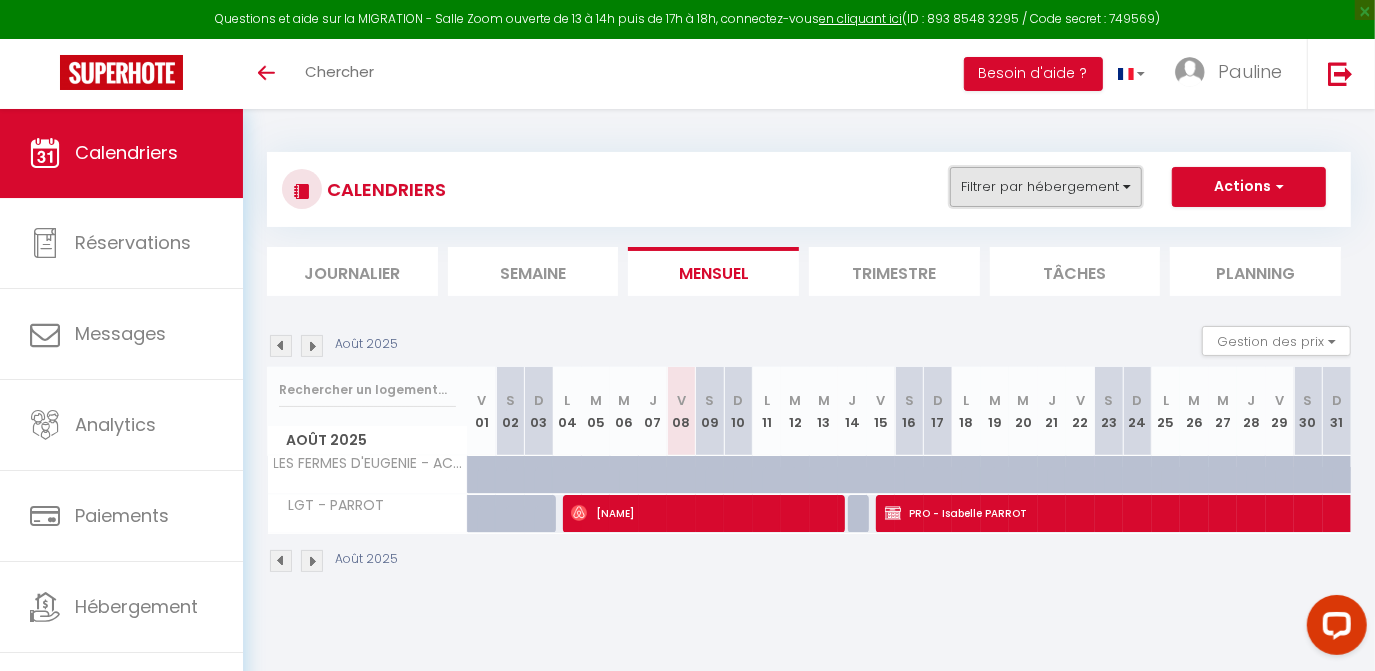 click on "Filtrer par hébergement" at bounding box center [1046, 187] 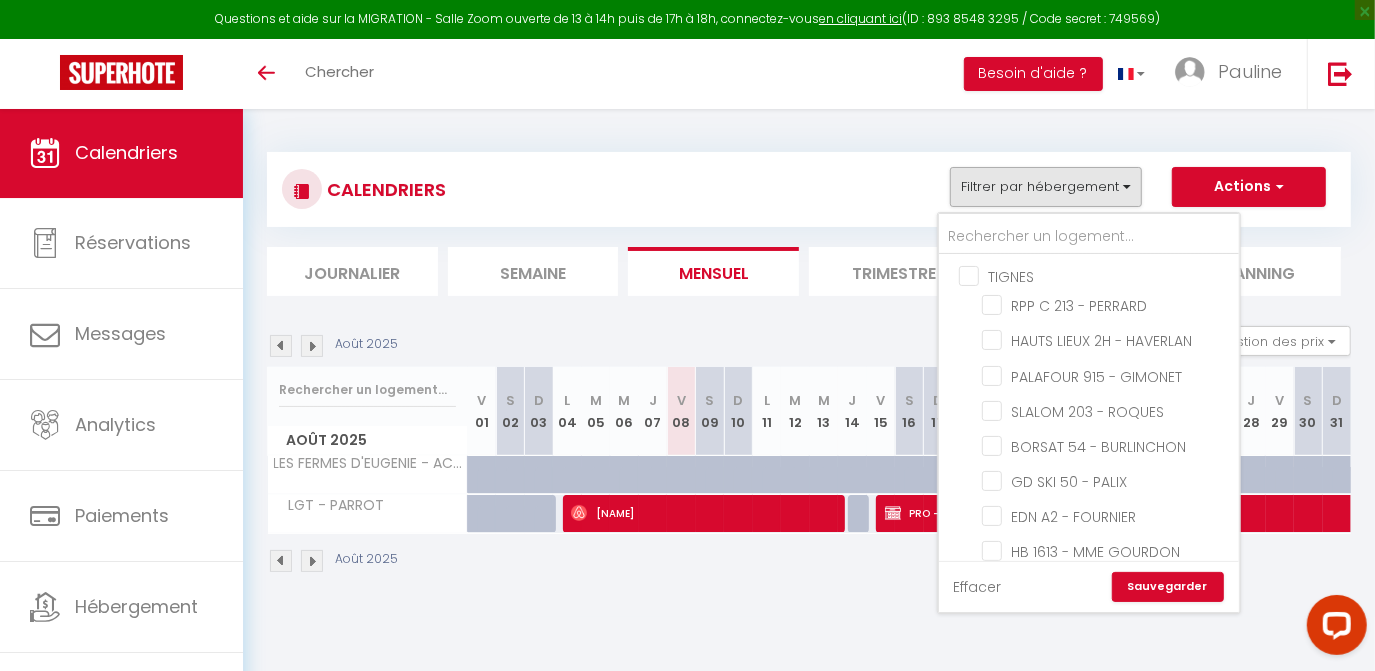 click on "Effacer" at bounding box center [978, 587] 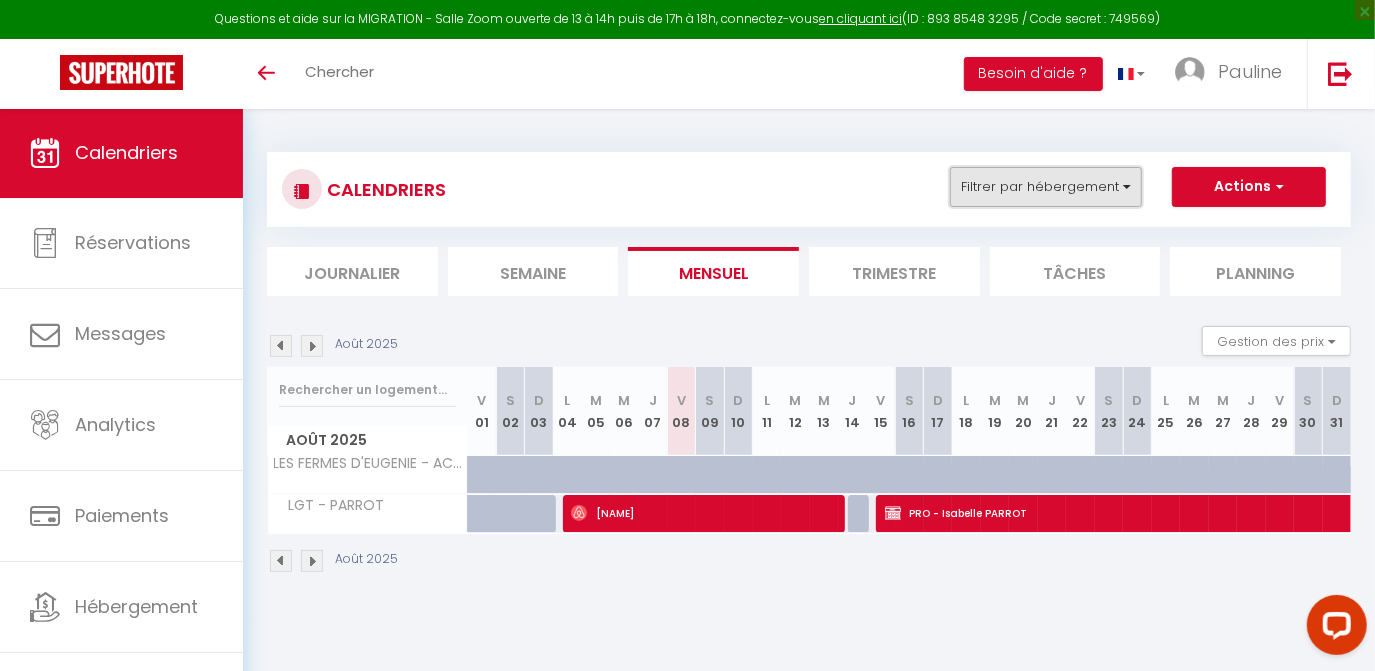 click on "Filtrer par hébergement" at bounding box center (1046, 187) 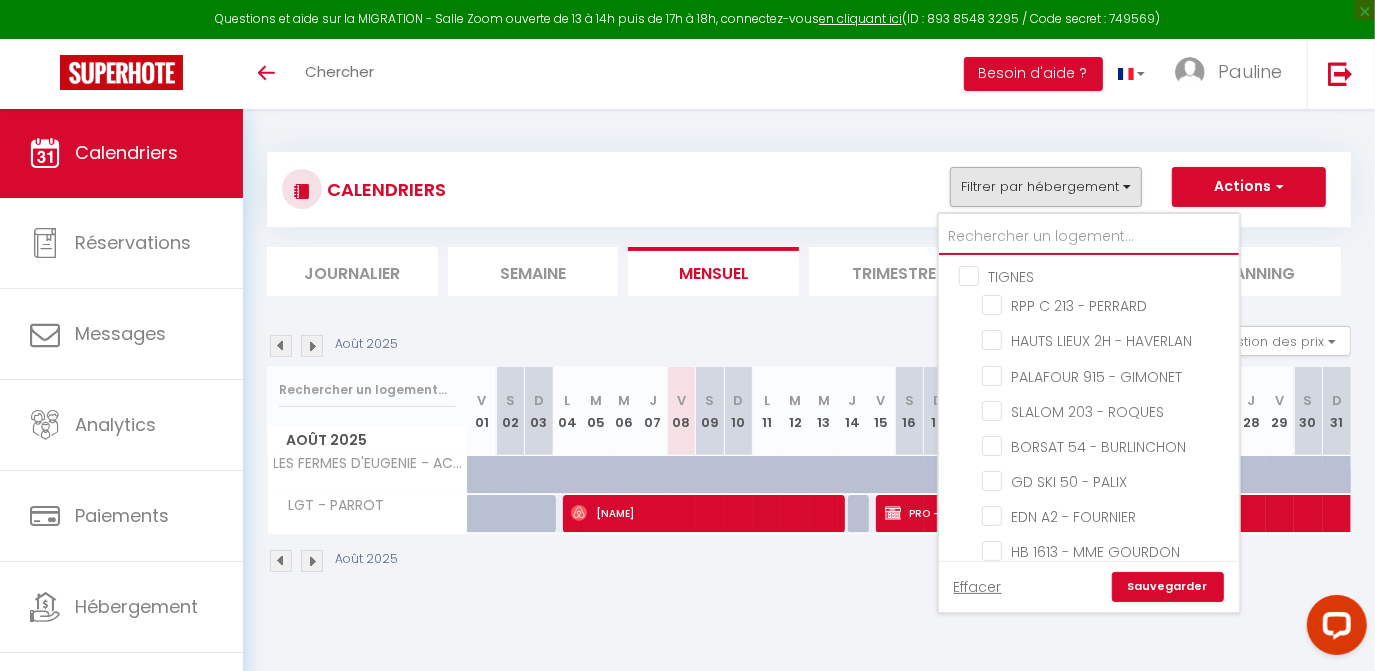 click at bounding box center (1089, 237) 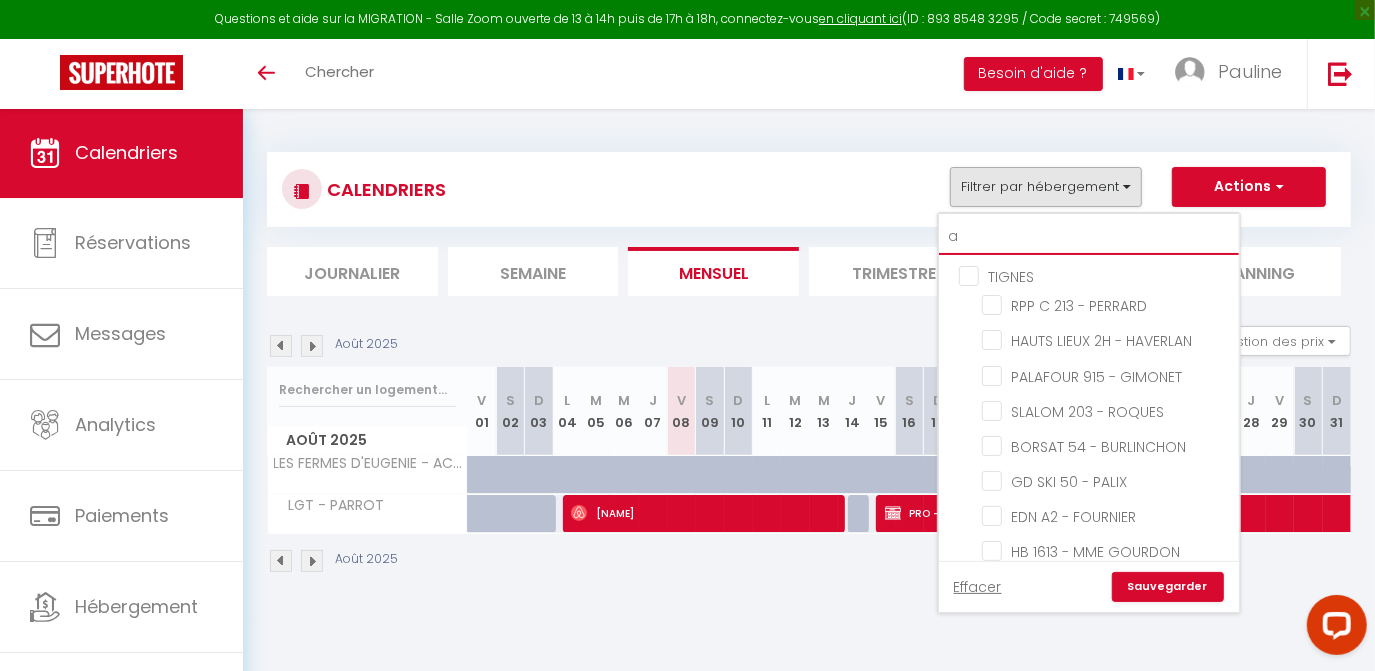 checkbox on "false" 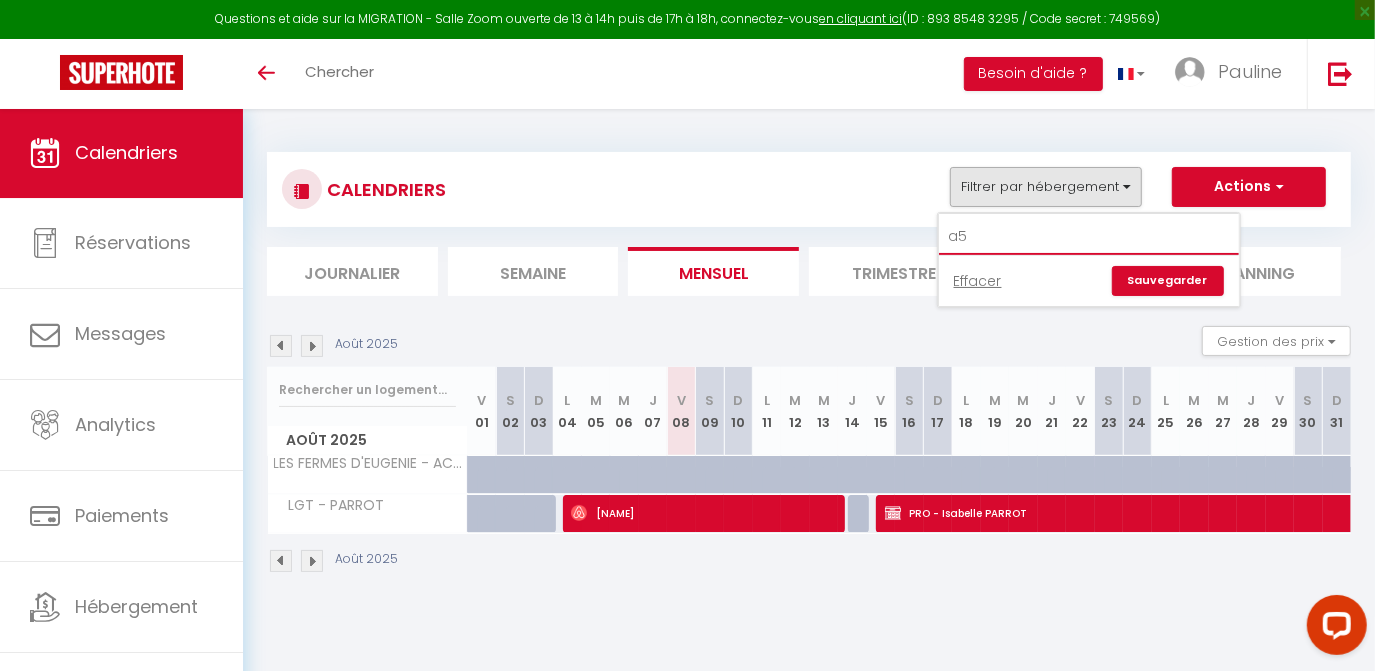 type on "a" 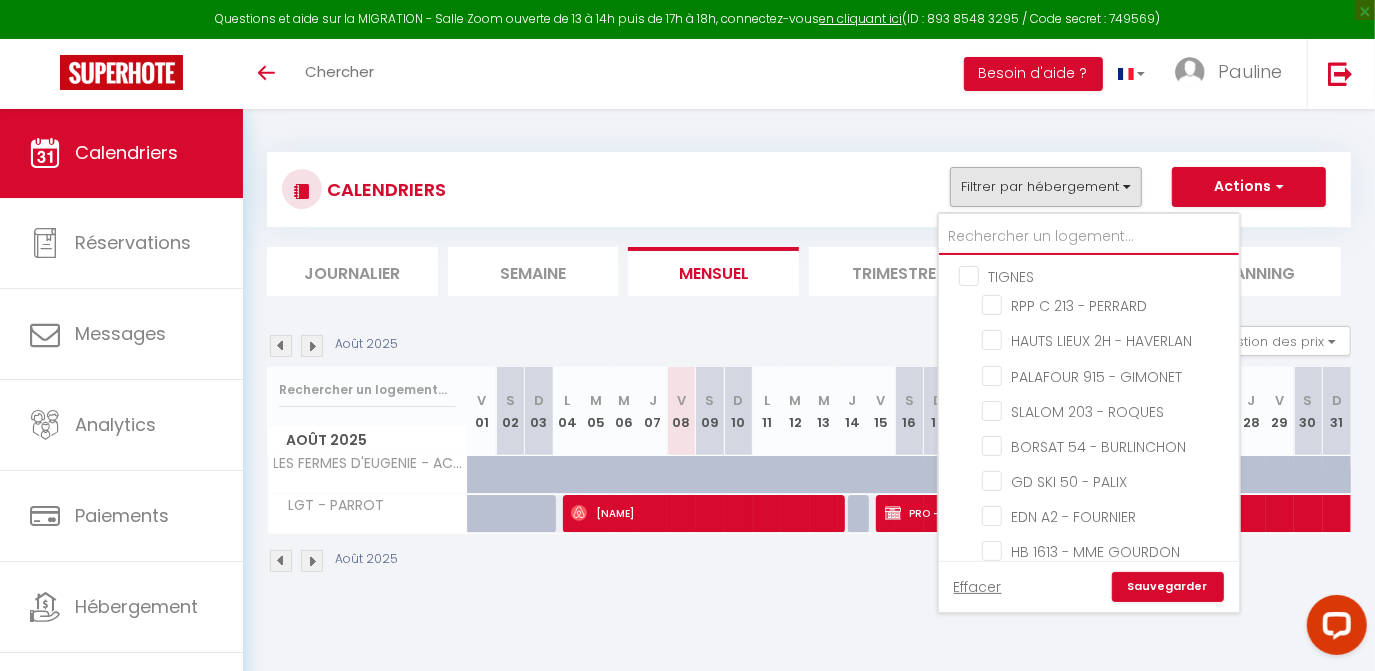 type on "5" 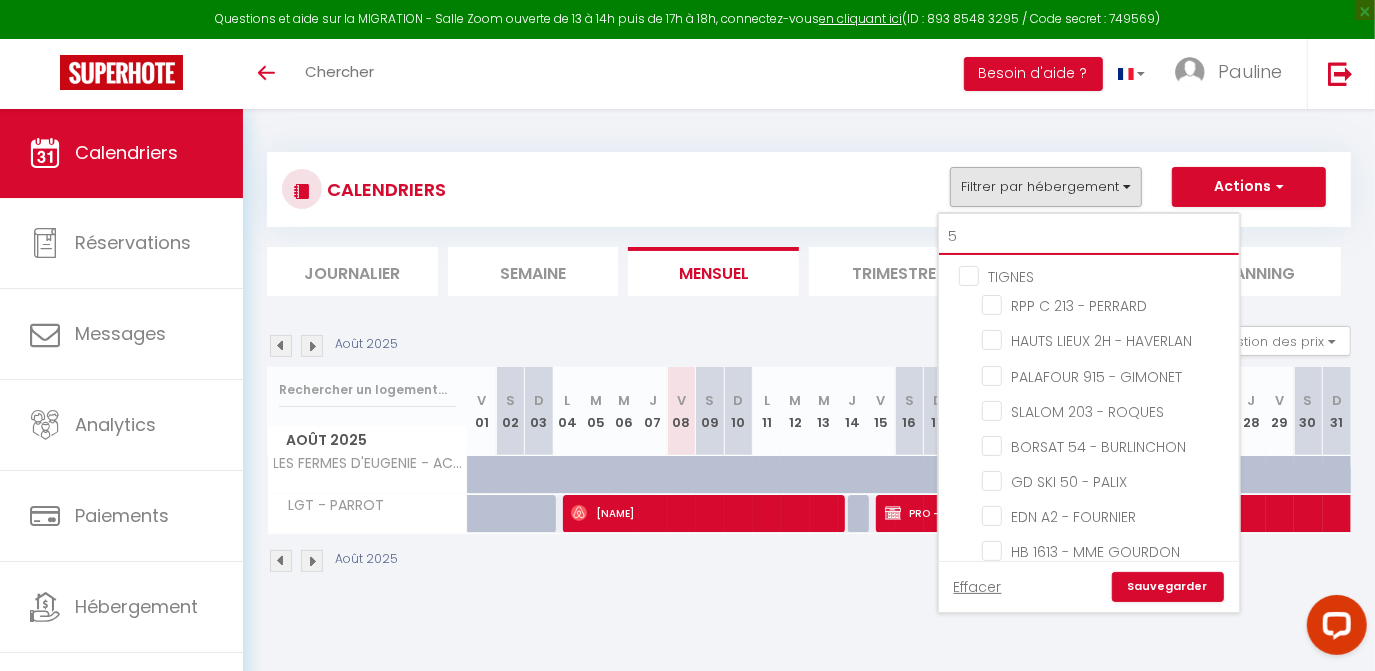 checkbox on "false" 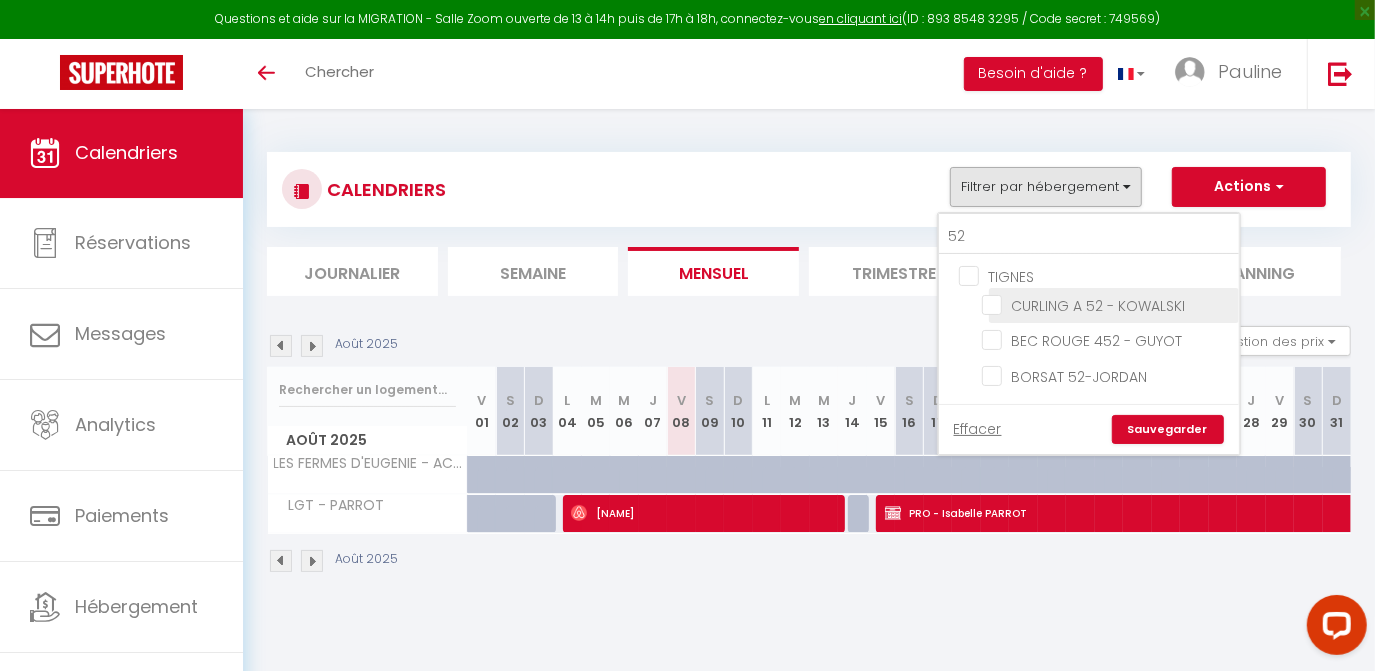 click on "CURLING A 52 - KOWALSKI" at bounding box center (1107, 304) 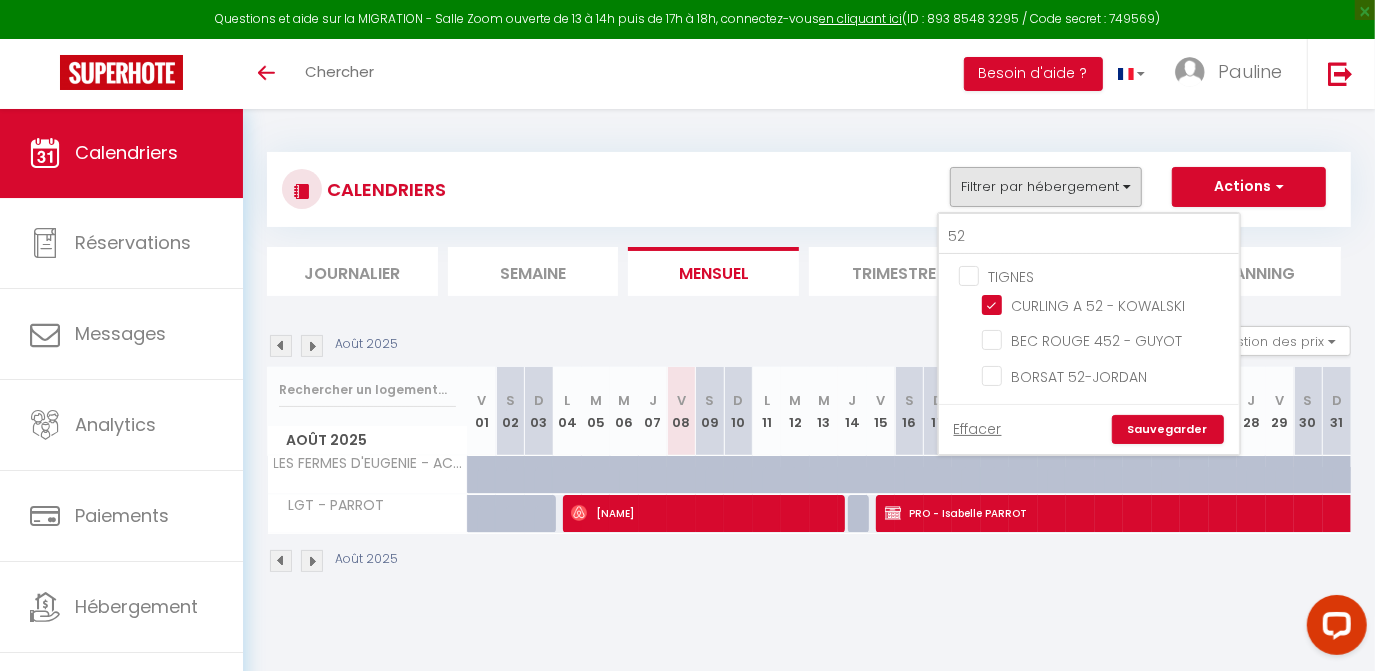 click on "Sauvegarder" at bounding box center (1168, 430) 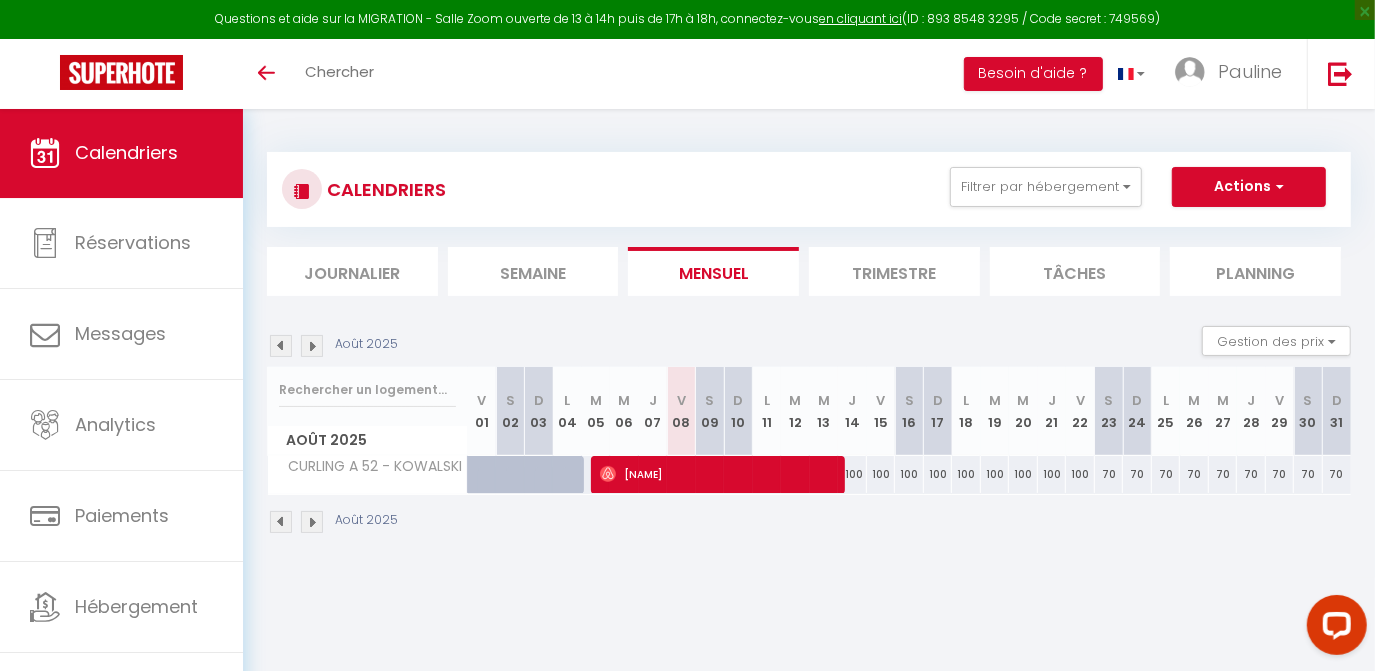click at bounding box center [312, 346] 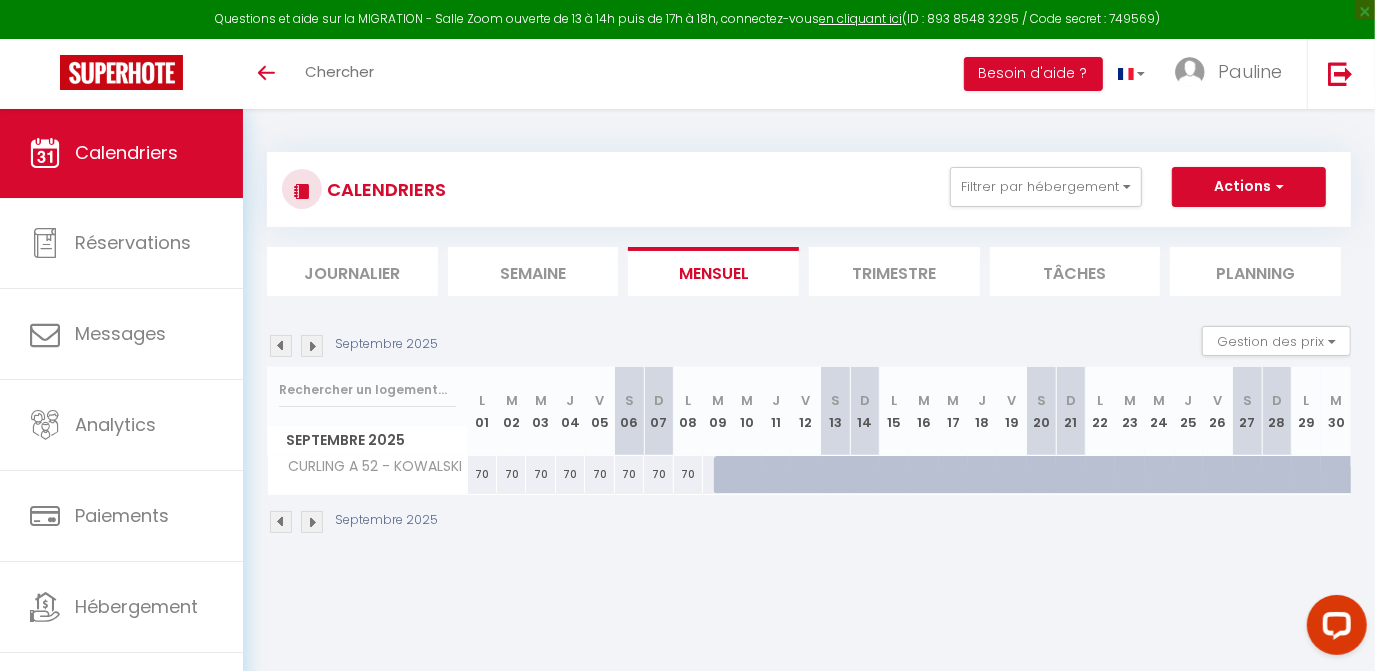 click at bounding box center (312, 346) 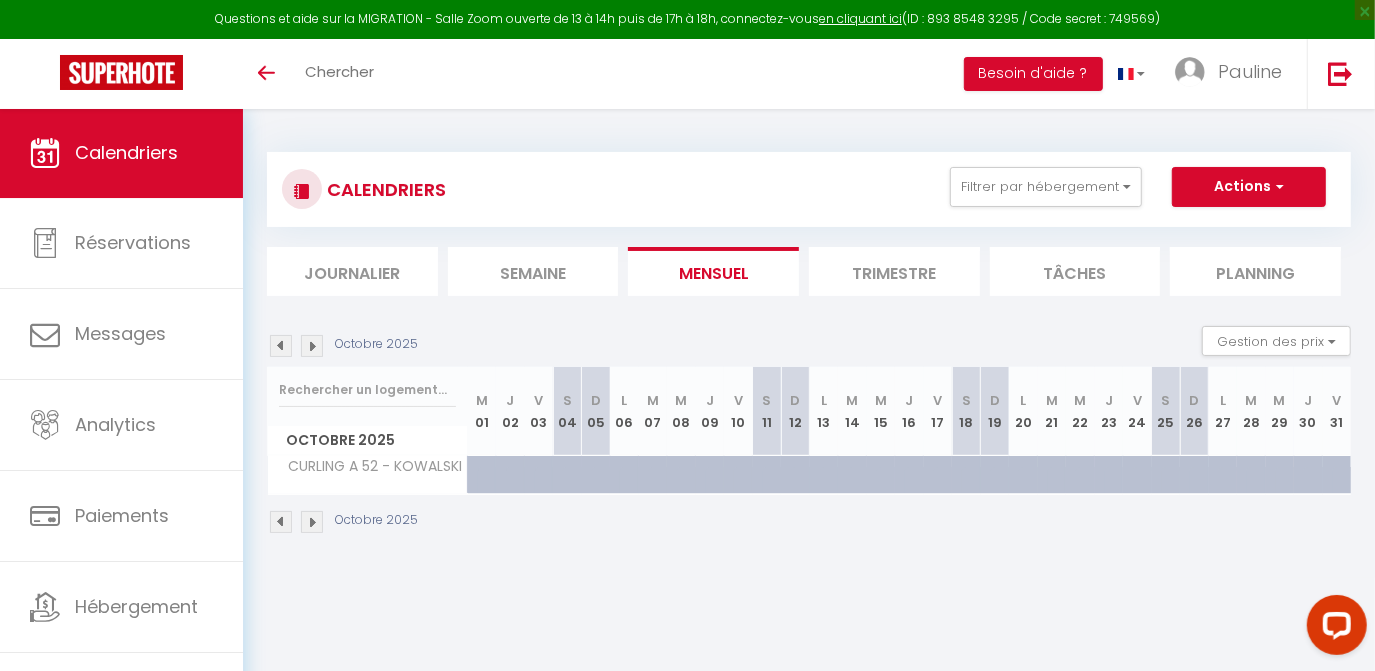 click at bounding box center [312, 346] 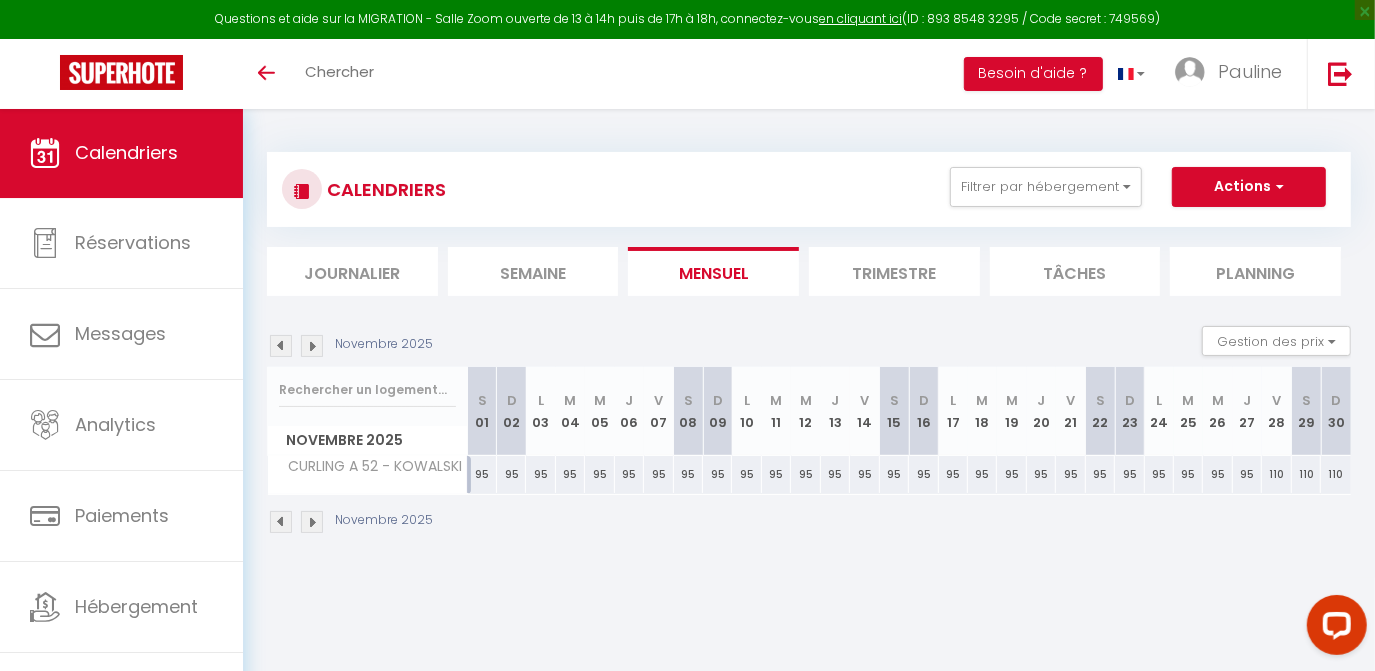 click at bounding box center (312, 346) 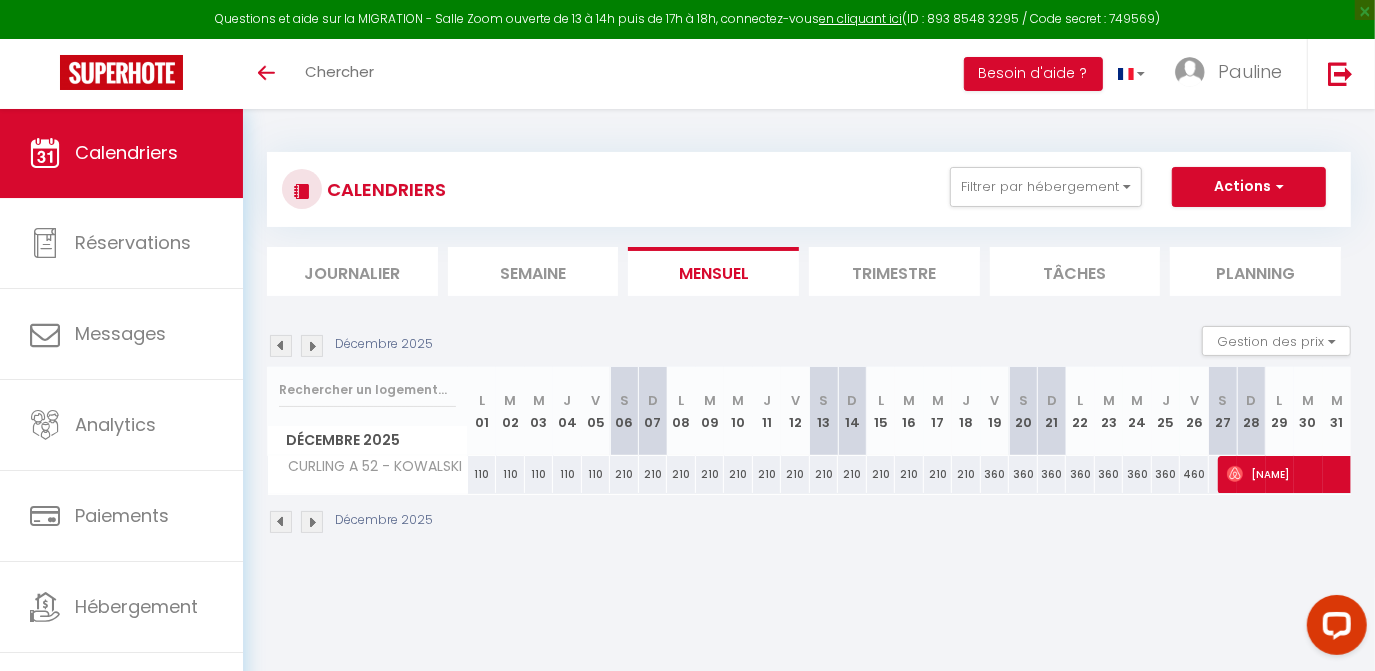 click at bounding box center (312, 346) 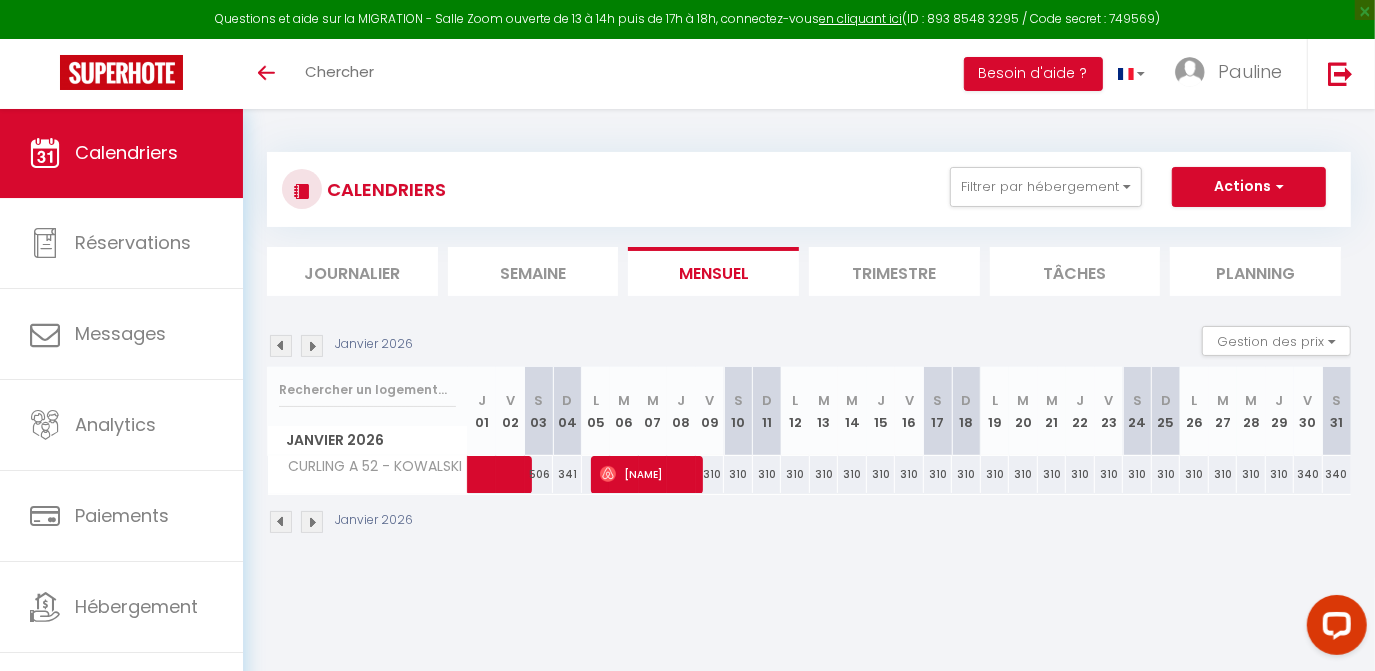 click at bounding box center (281, 346) 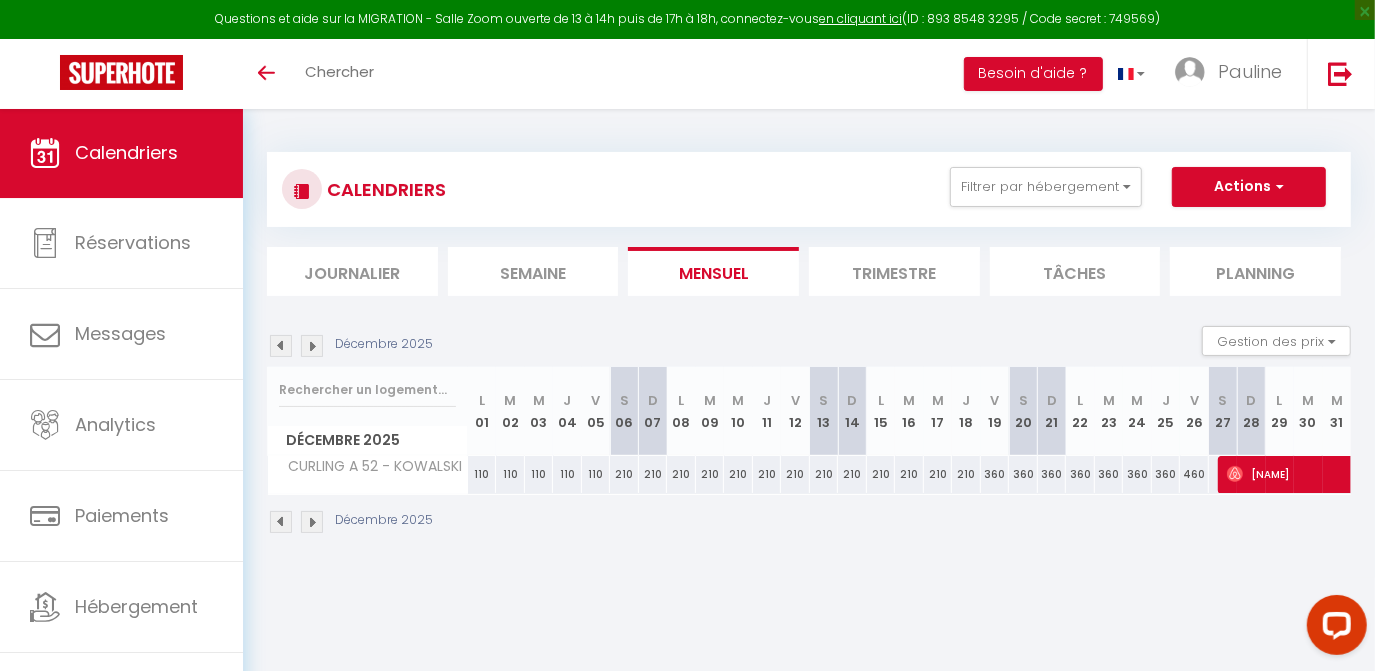click at bounding box center (312, 346) 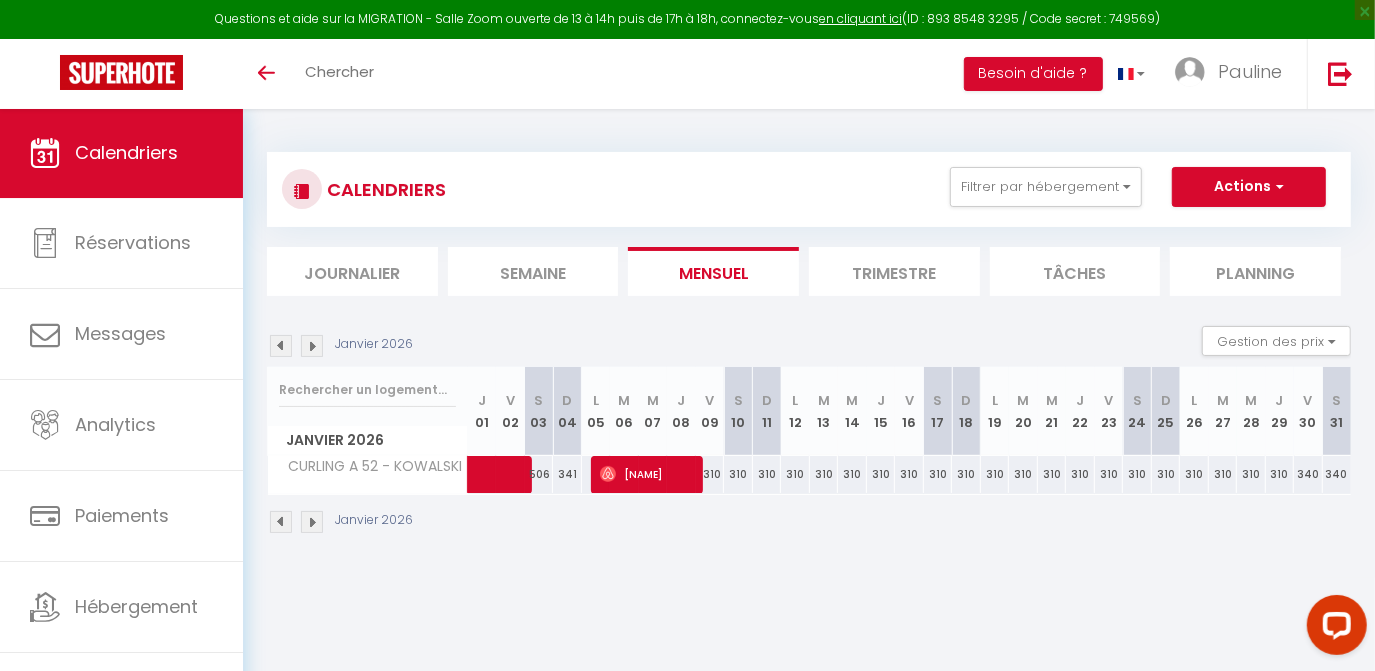 click at bounding box center [281, 346] 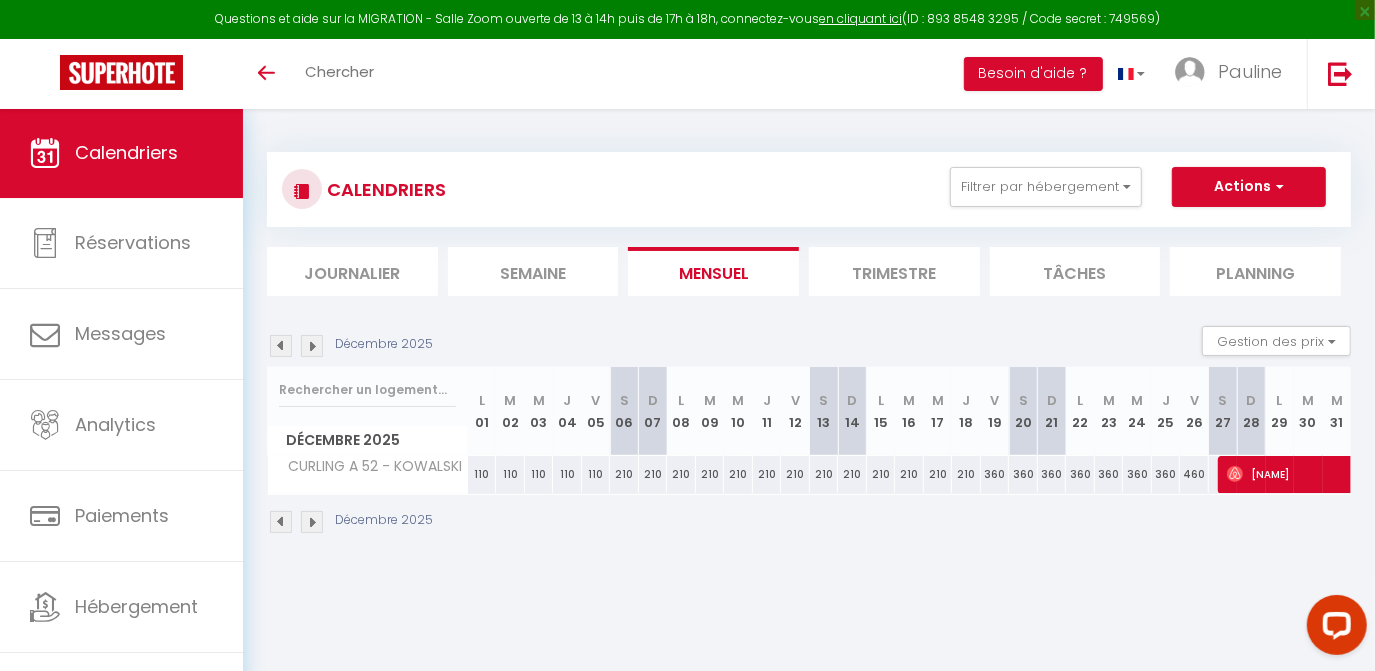 click at bounding box center (312, 346) 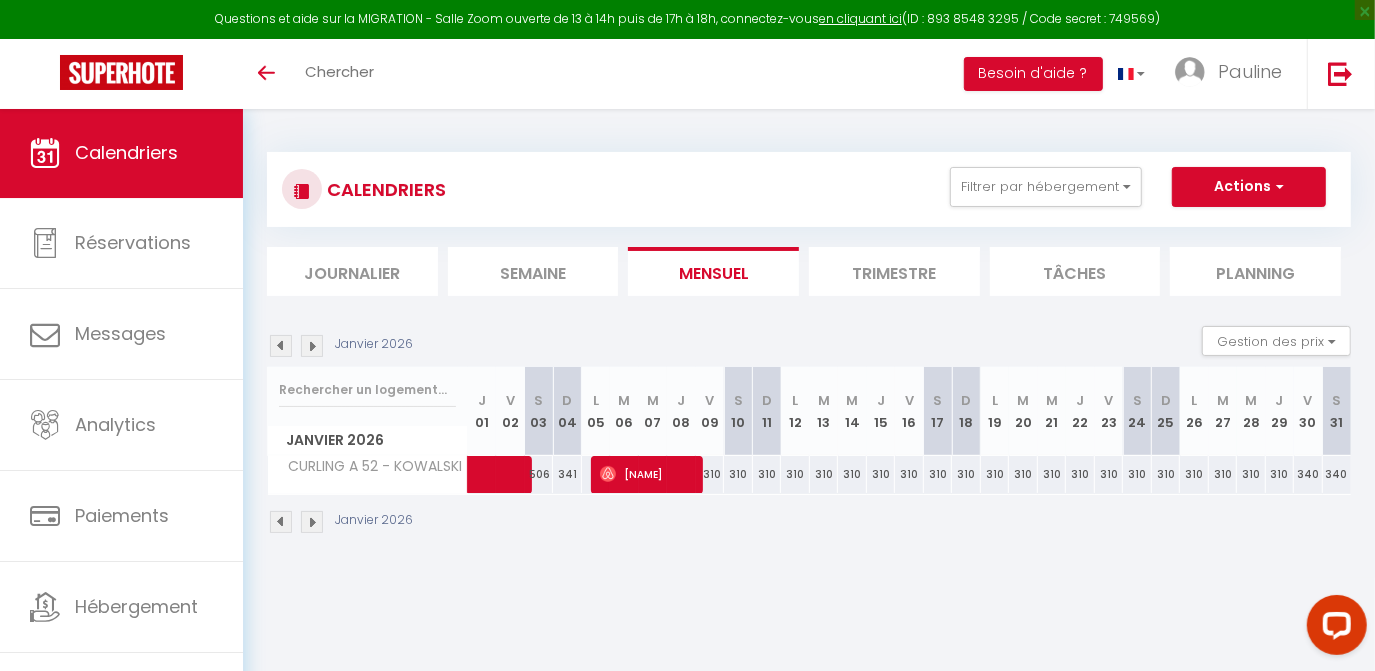click at bounding box center (312, 346) 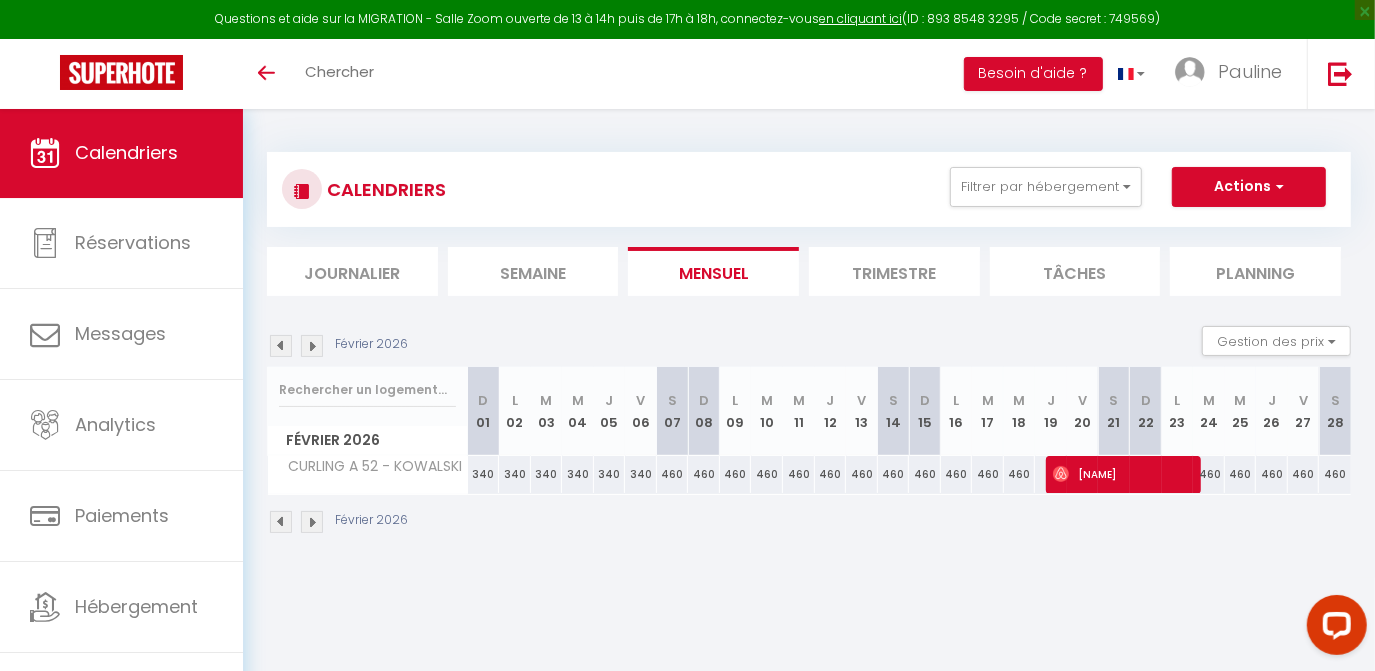 click at bounding box center (281, 346) 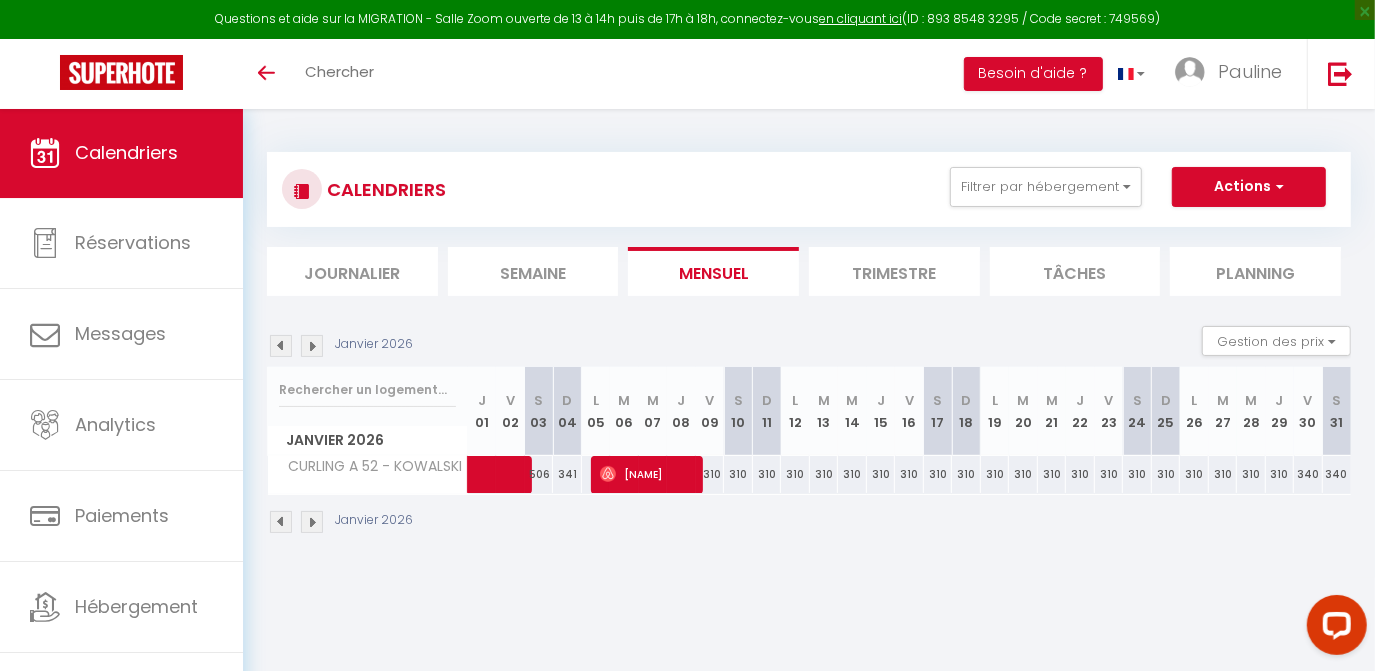 click at bounding box center (281, 346) 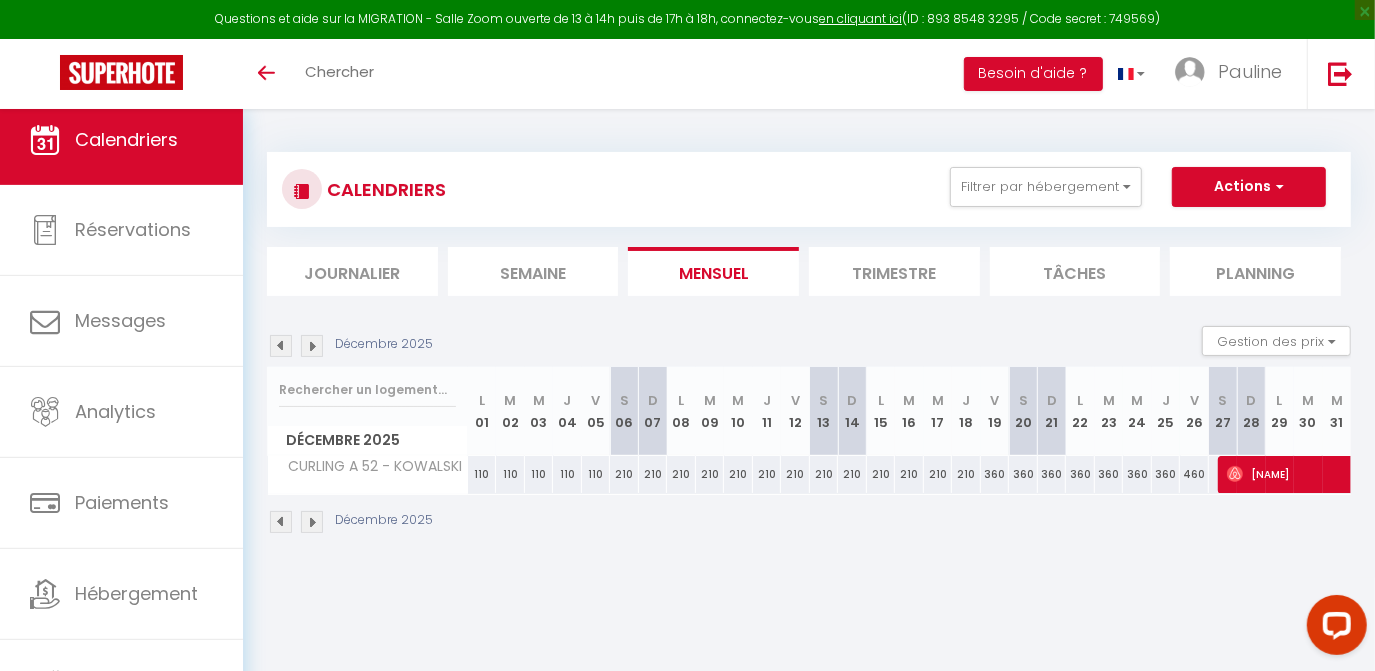click at bounding box center (312, 346) 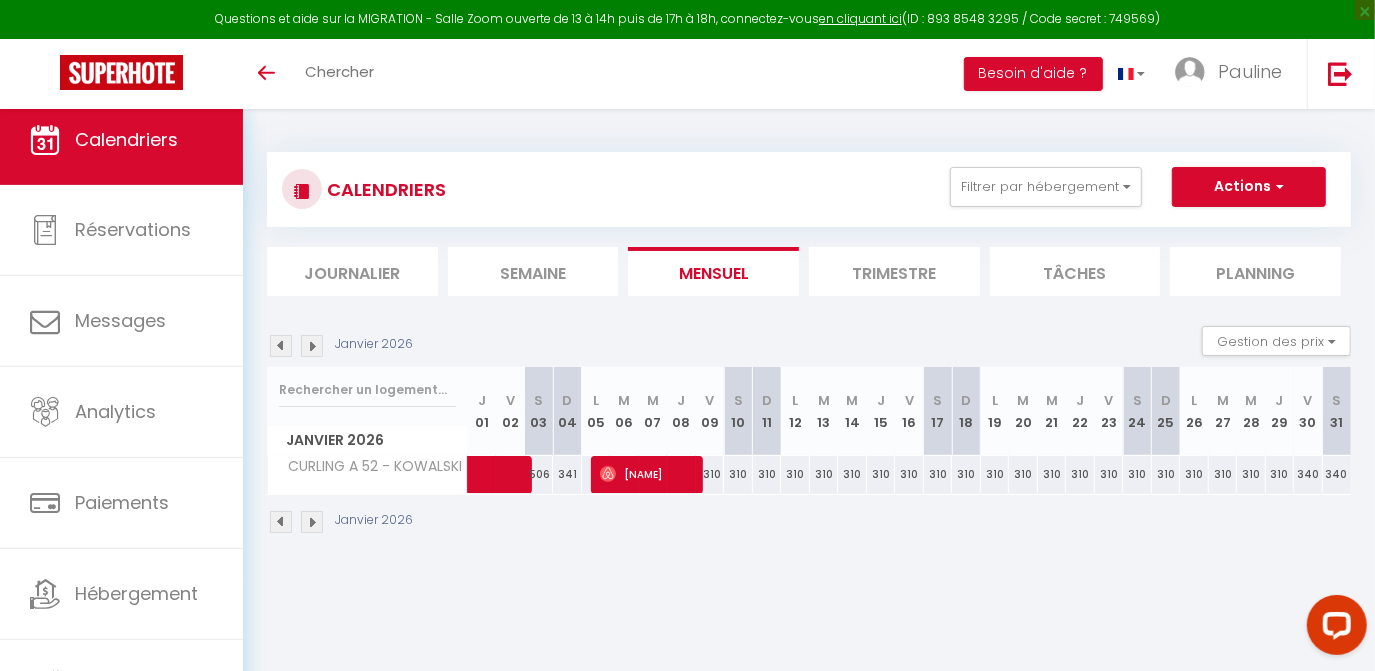 click at bounding box center (281, 346) 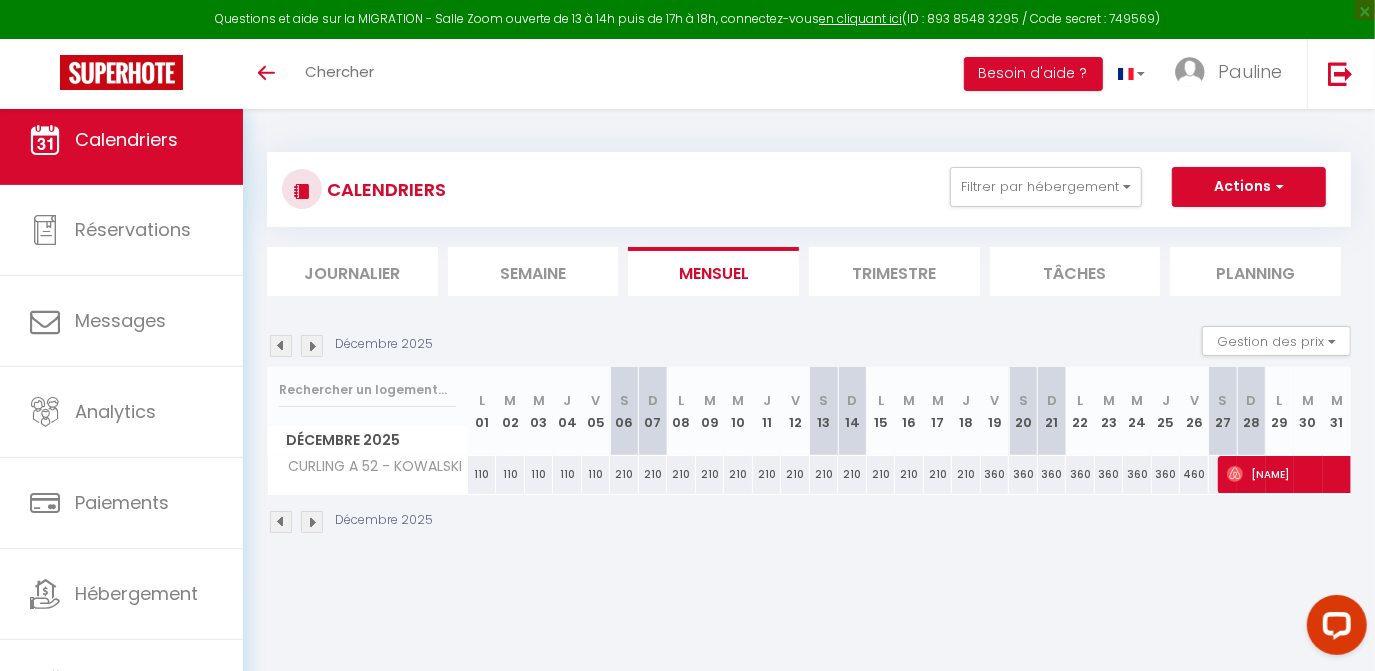 click at bounding box center [312, 346] 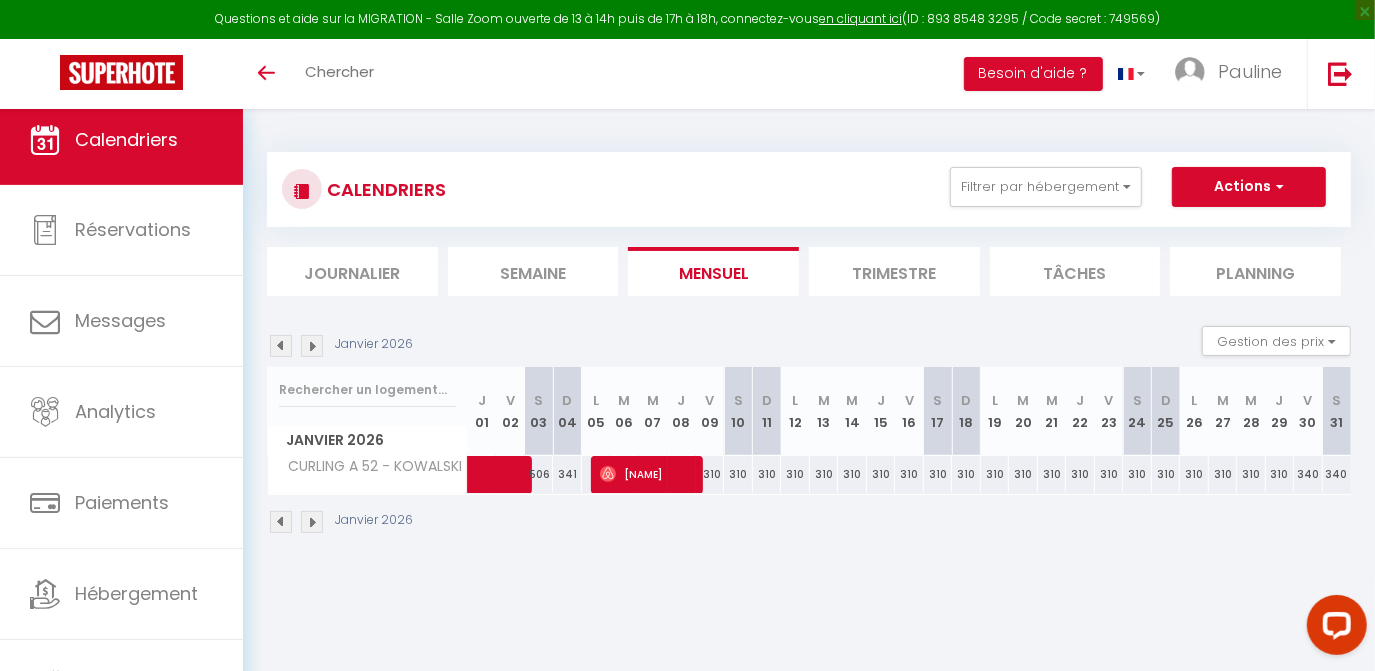 click at bounding box center [312, 346] 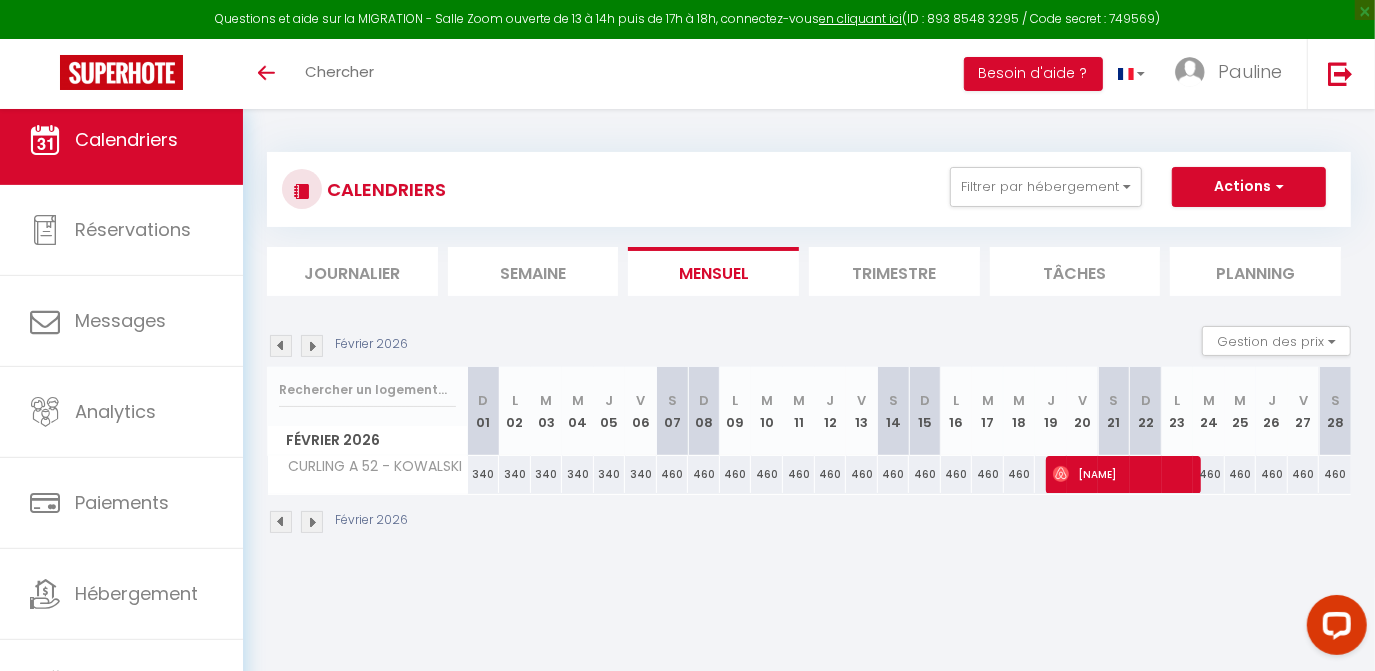 click at bounding box center [281, 346] 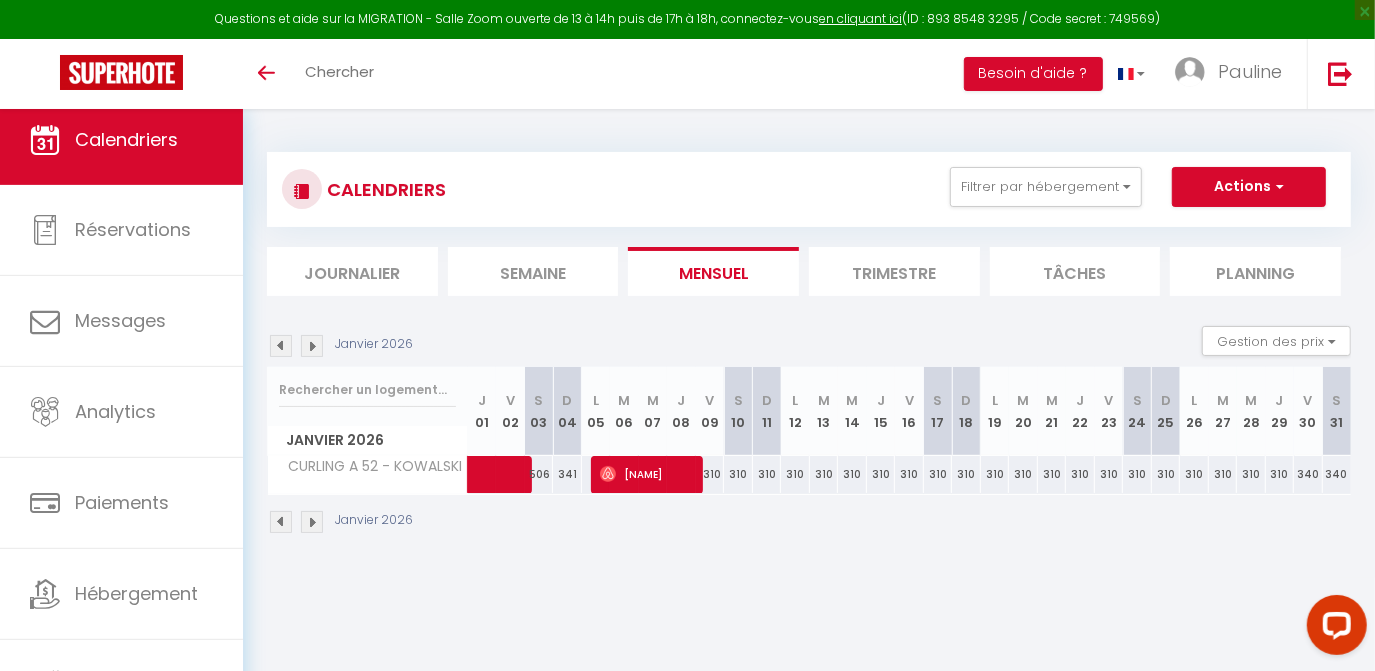 click at bounding box center [312, 346] 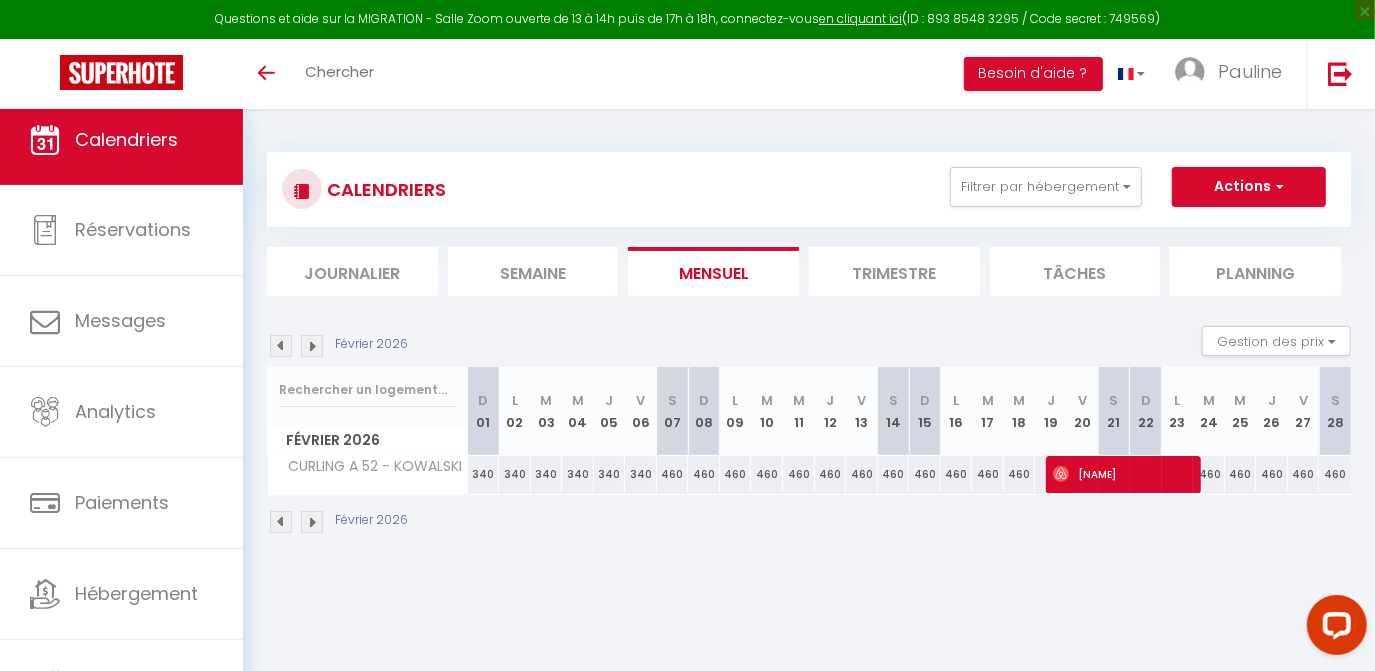 click at bounding box center (281, 346) 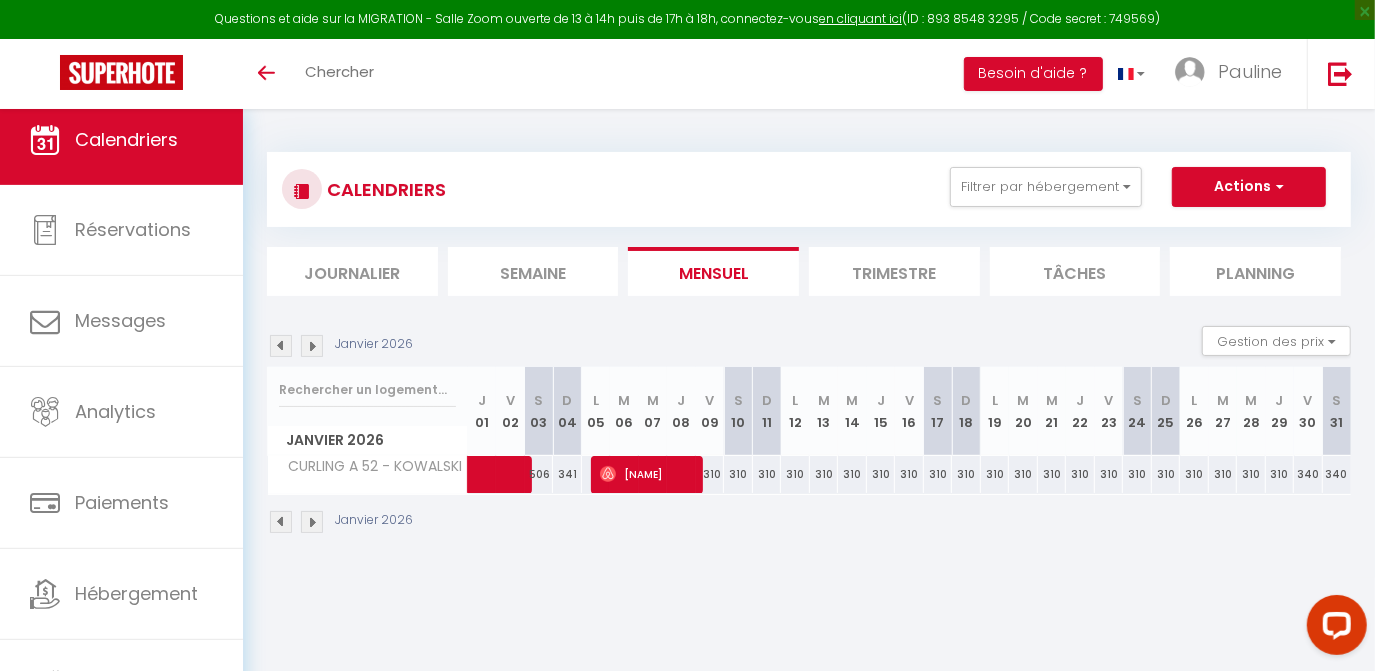 click at bounding box center (281, 346) 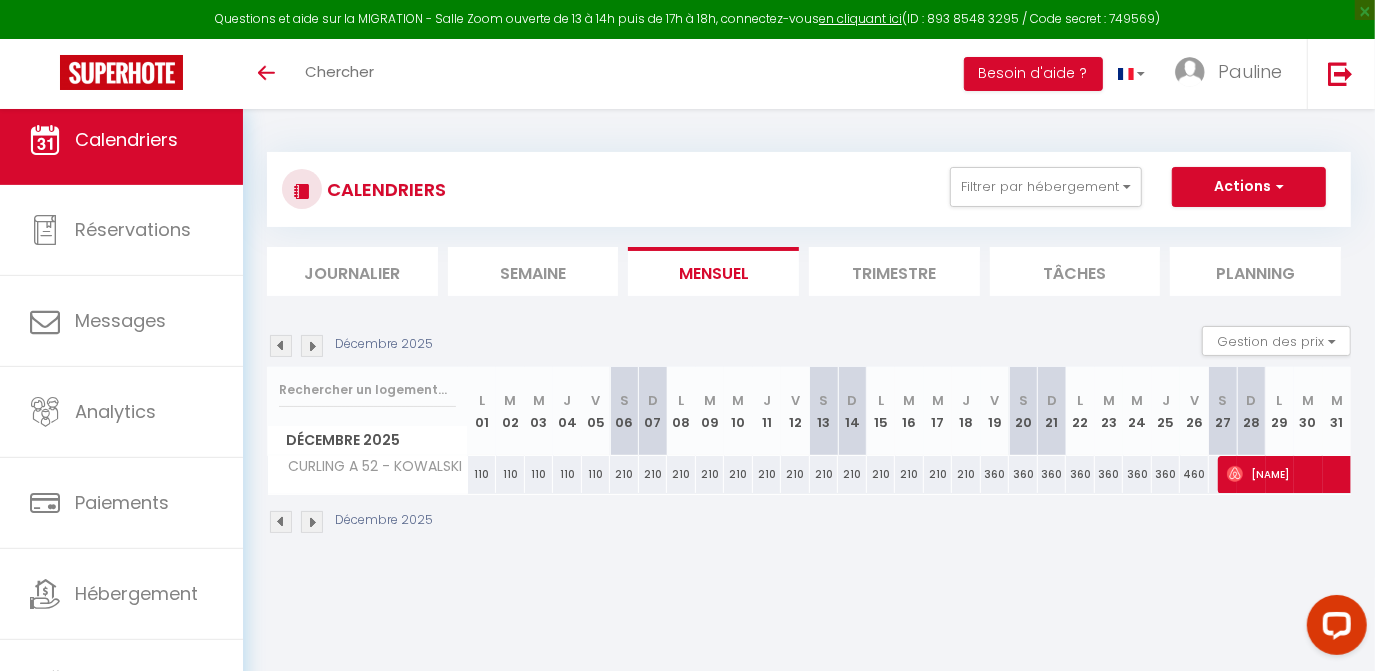 click at bounding box center [312, 346] 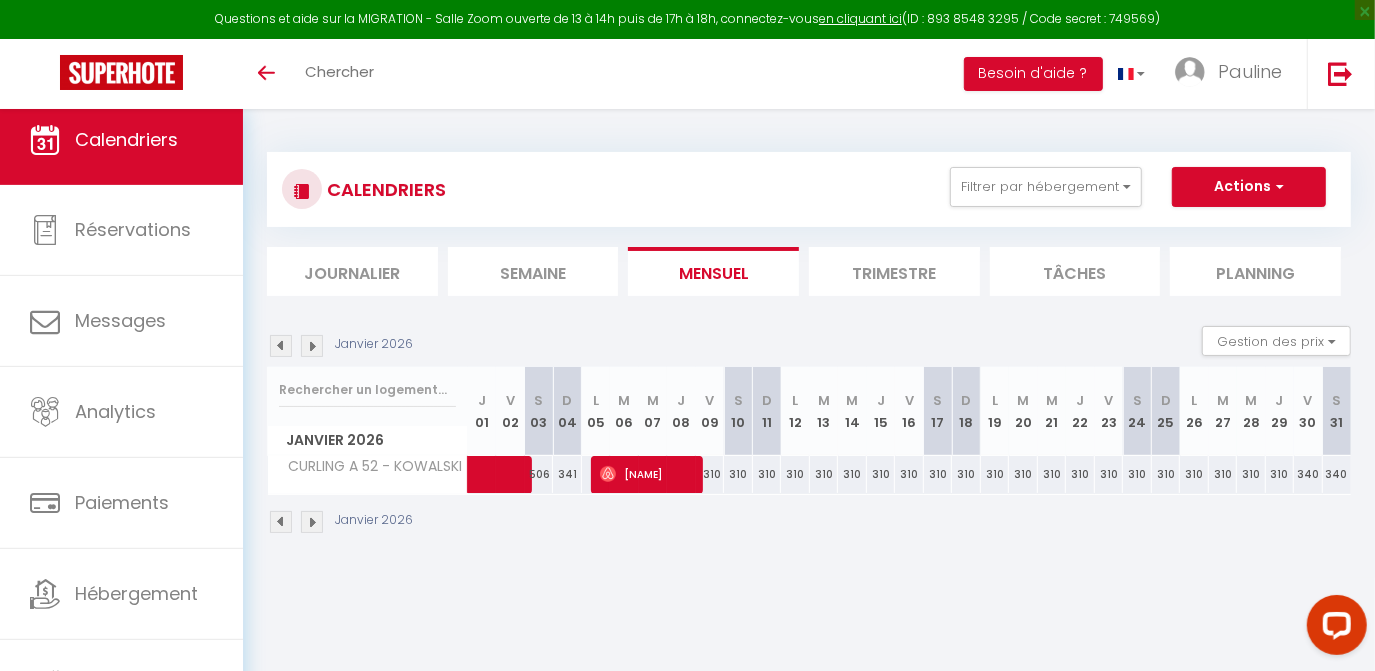 click at bounding box center (312, 346) 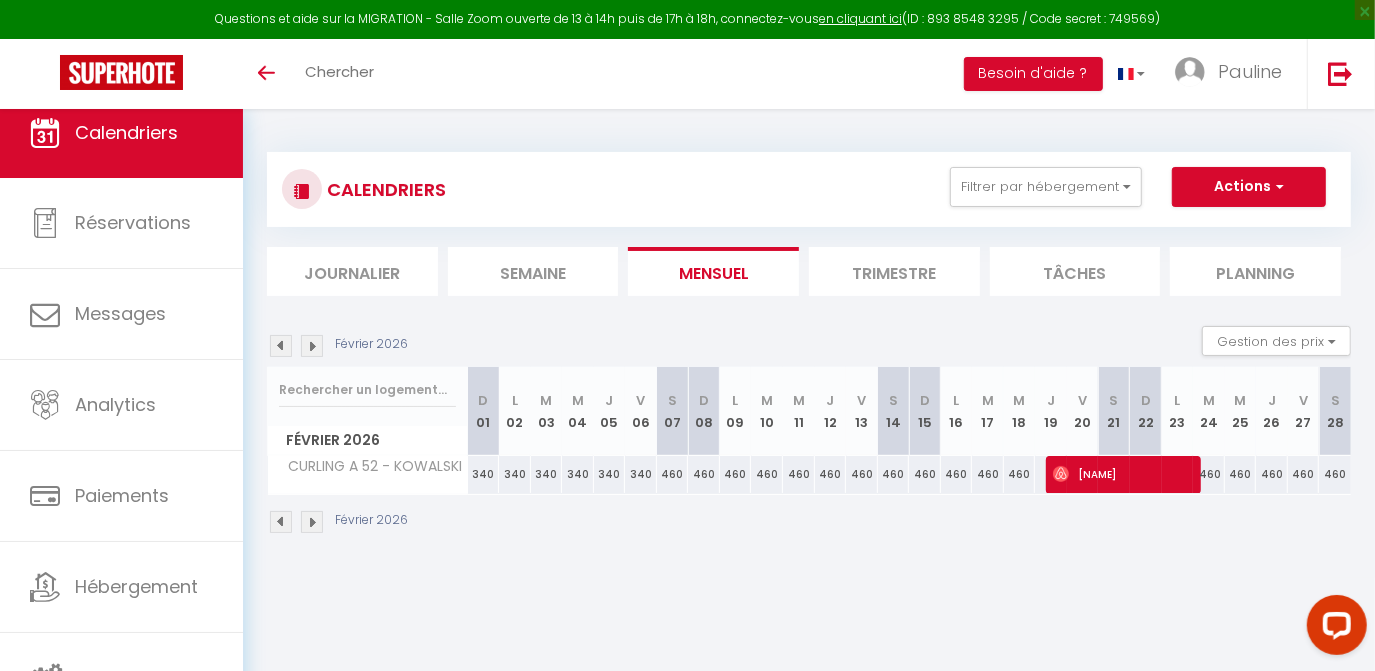 click at bounding box center (281, 346) 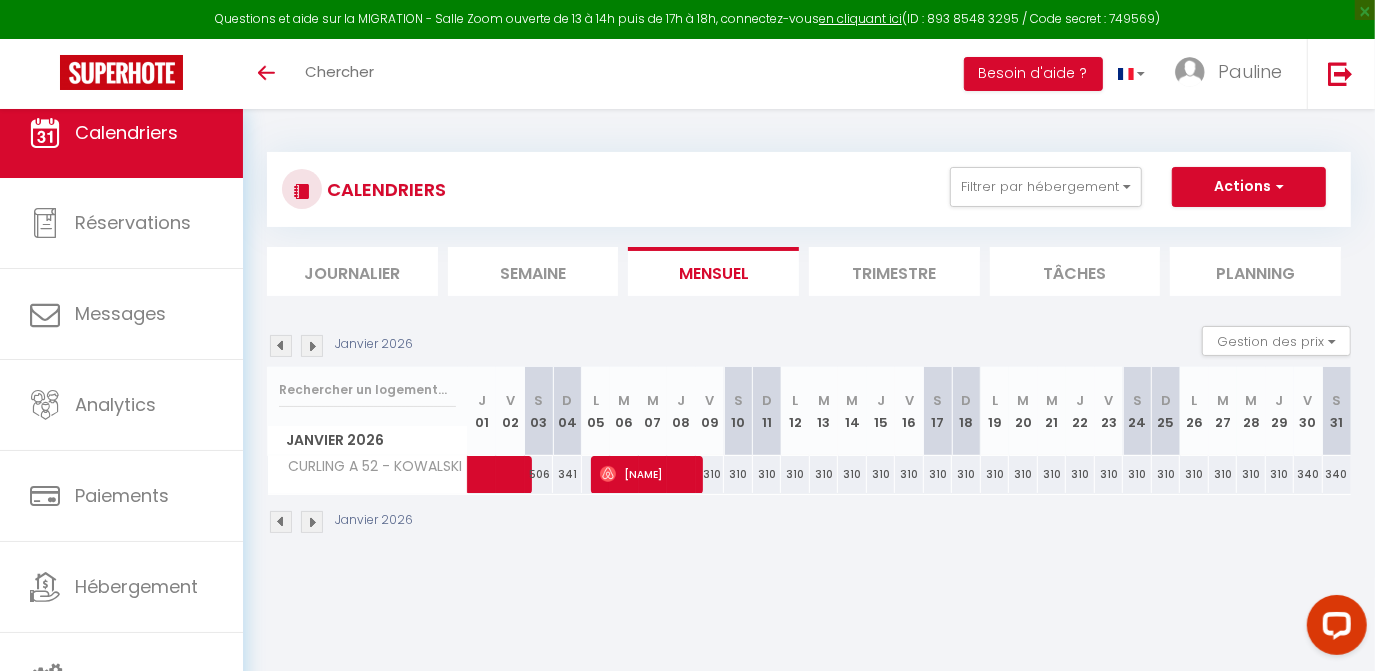 click at bounding box center [281, 346] 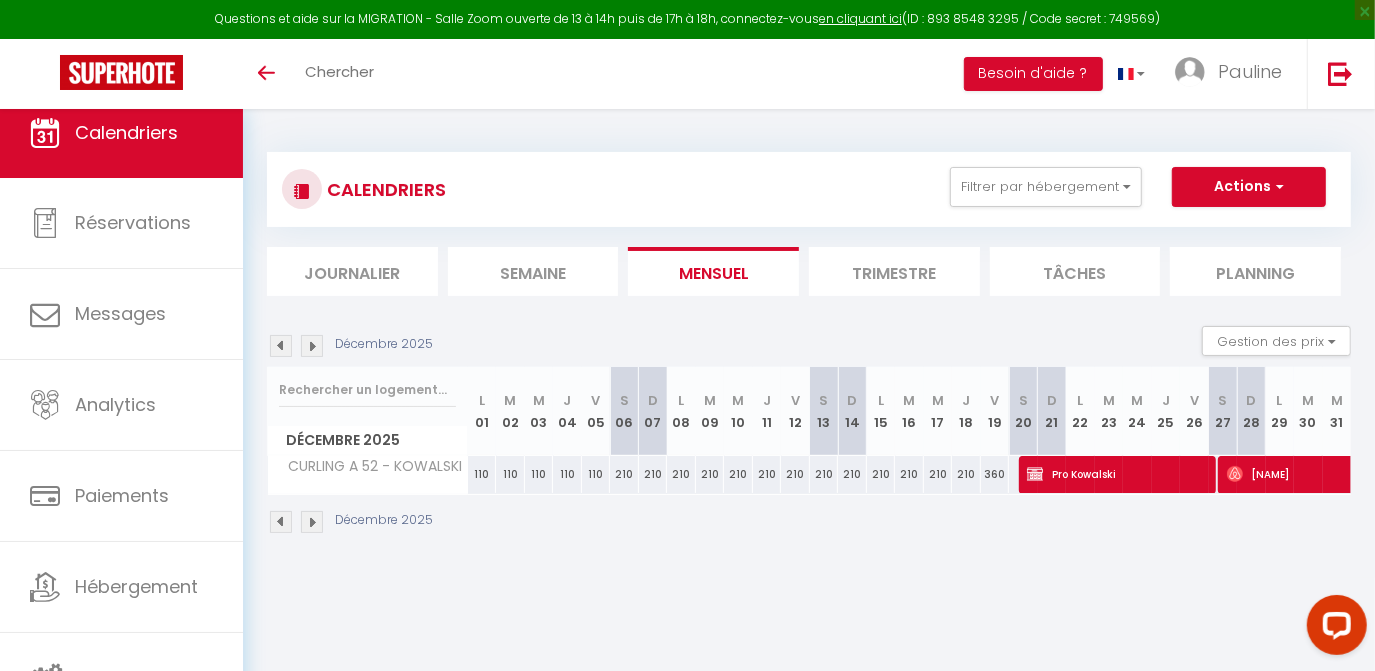 drag, startPoint x: 277, startPoint y: 344, endPoint x: 796, endPoint y: 422, distance: 524.82855 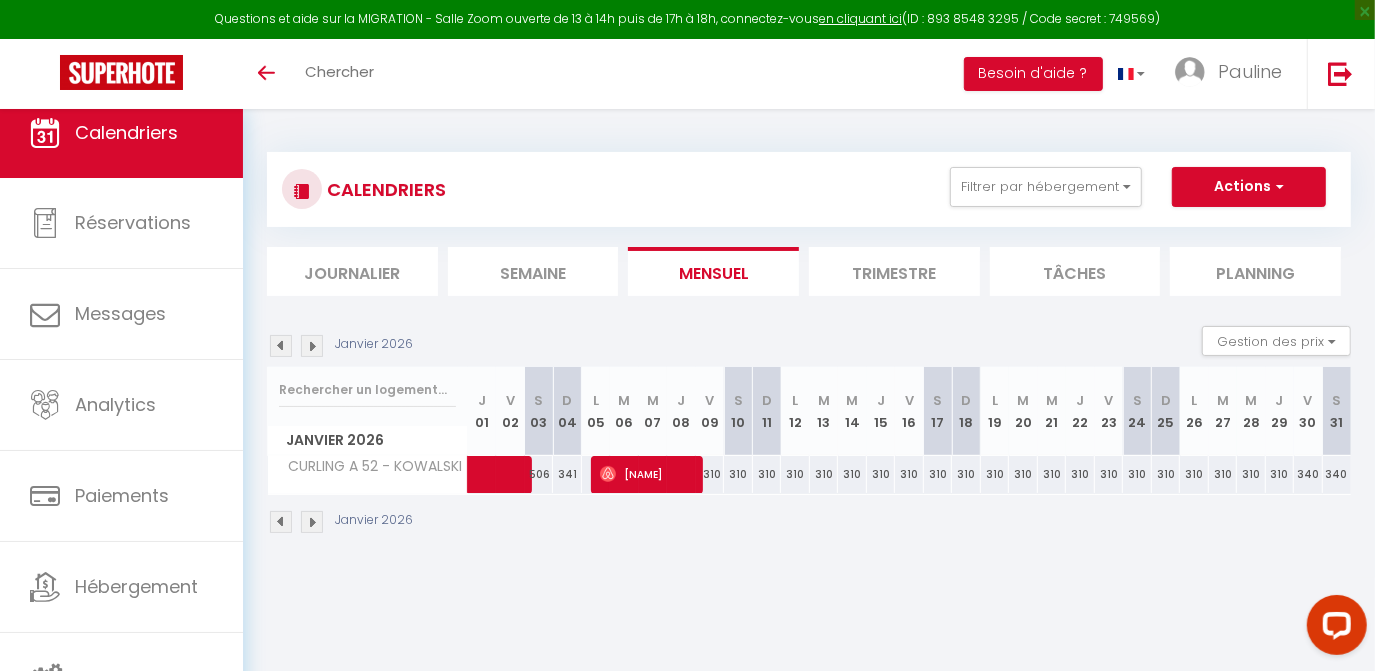 click at bounding box center [281, 346] 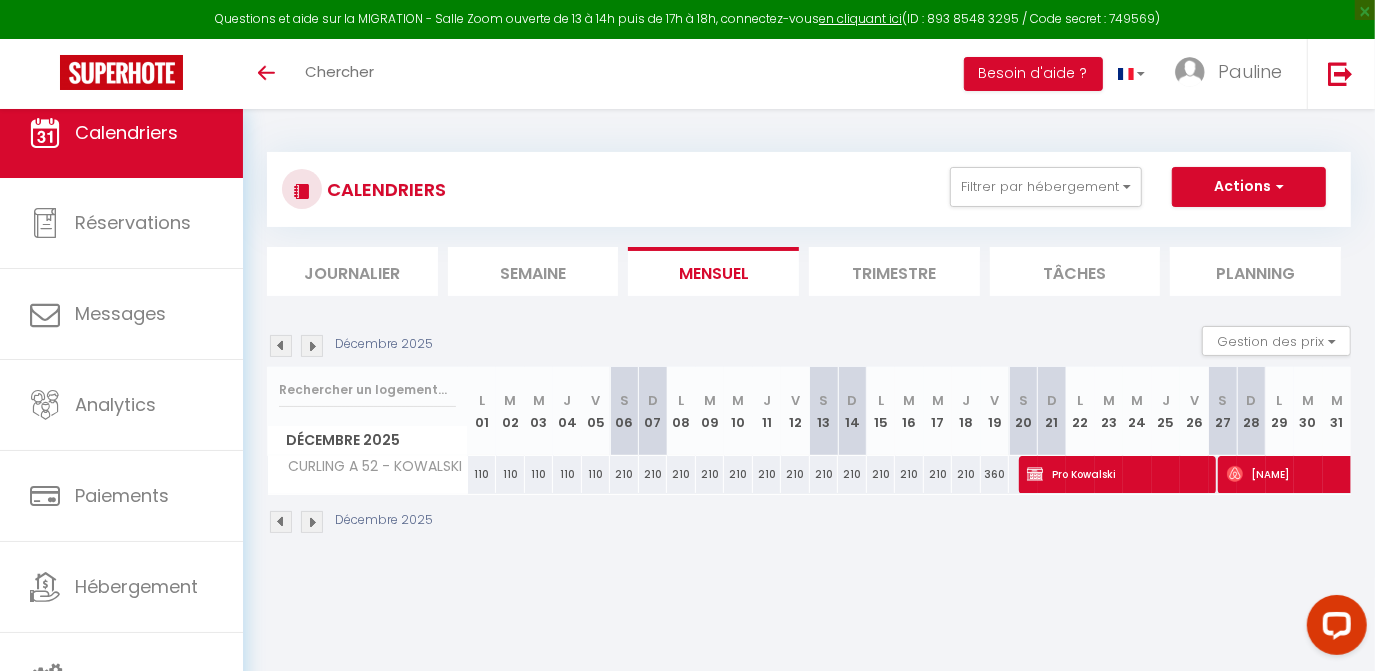 click at bounding box center (312, 346) 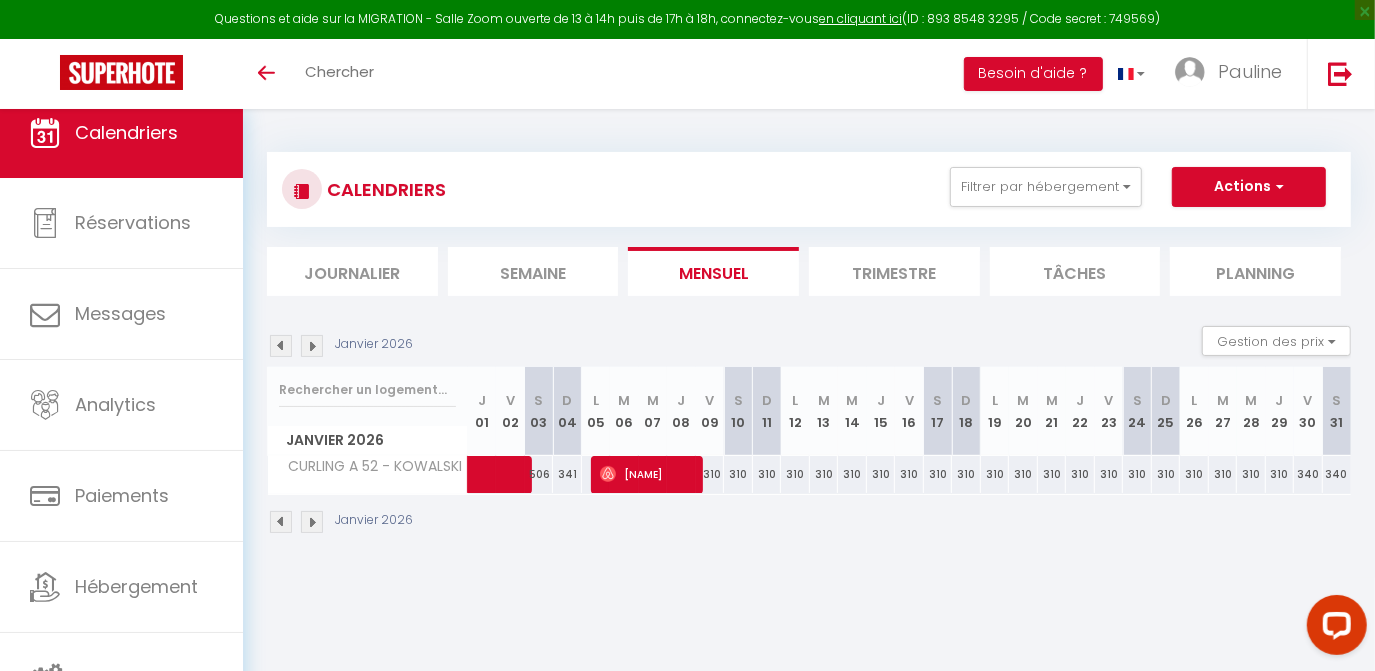 click at bounding box center (312, 346) 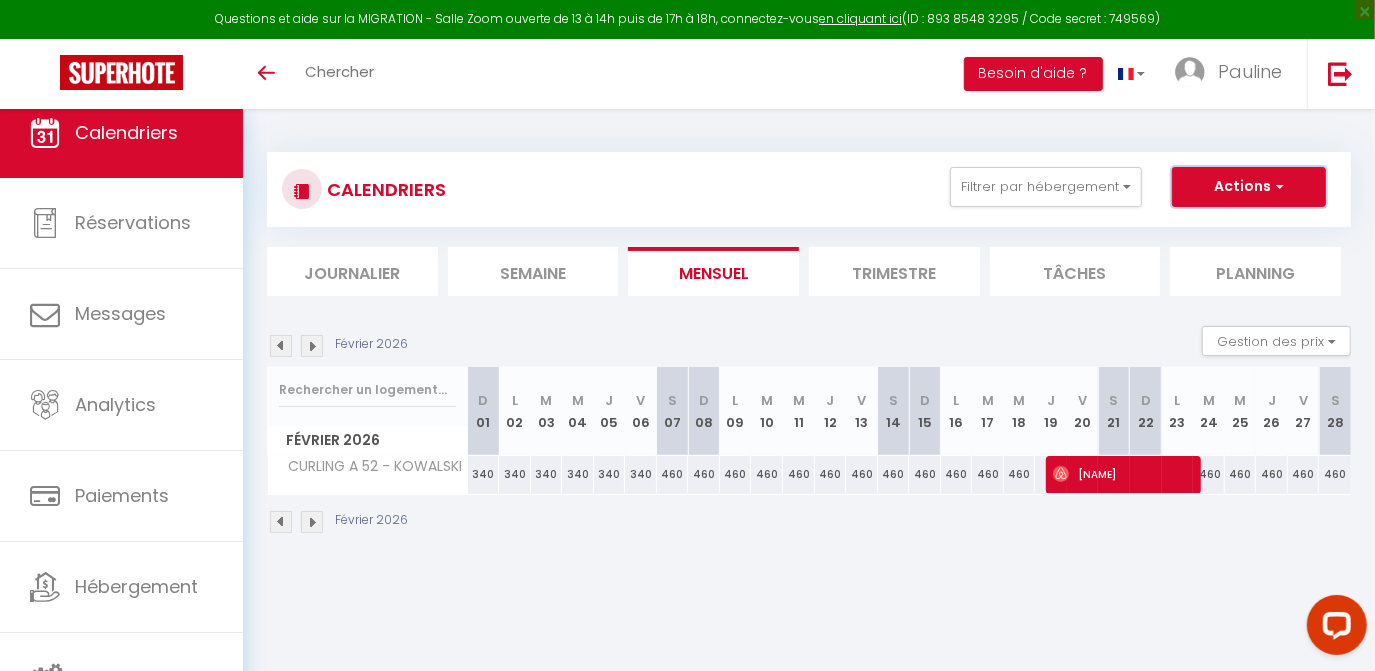 click on "Actions" at bounding box center (1249, 187) 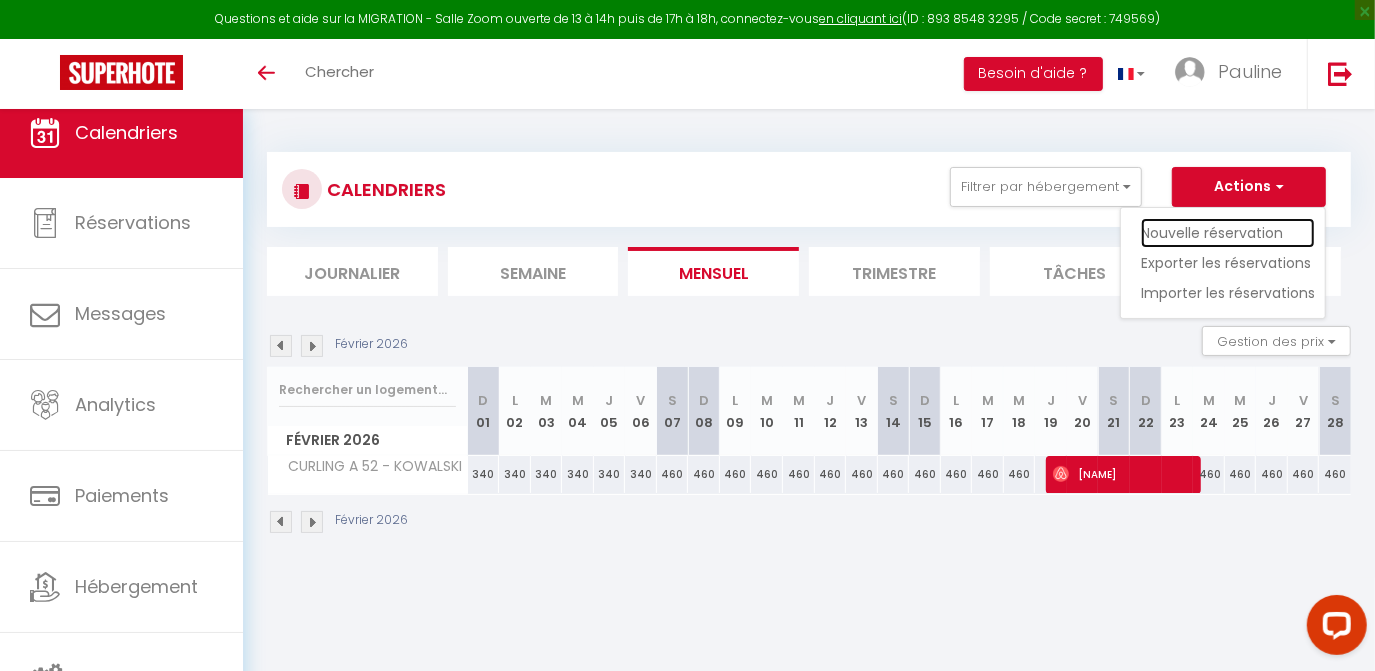 click on "Nouvelle réservation" at bounding box center (1228, 233) 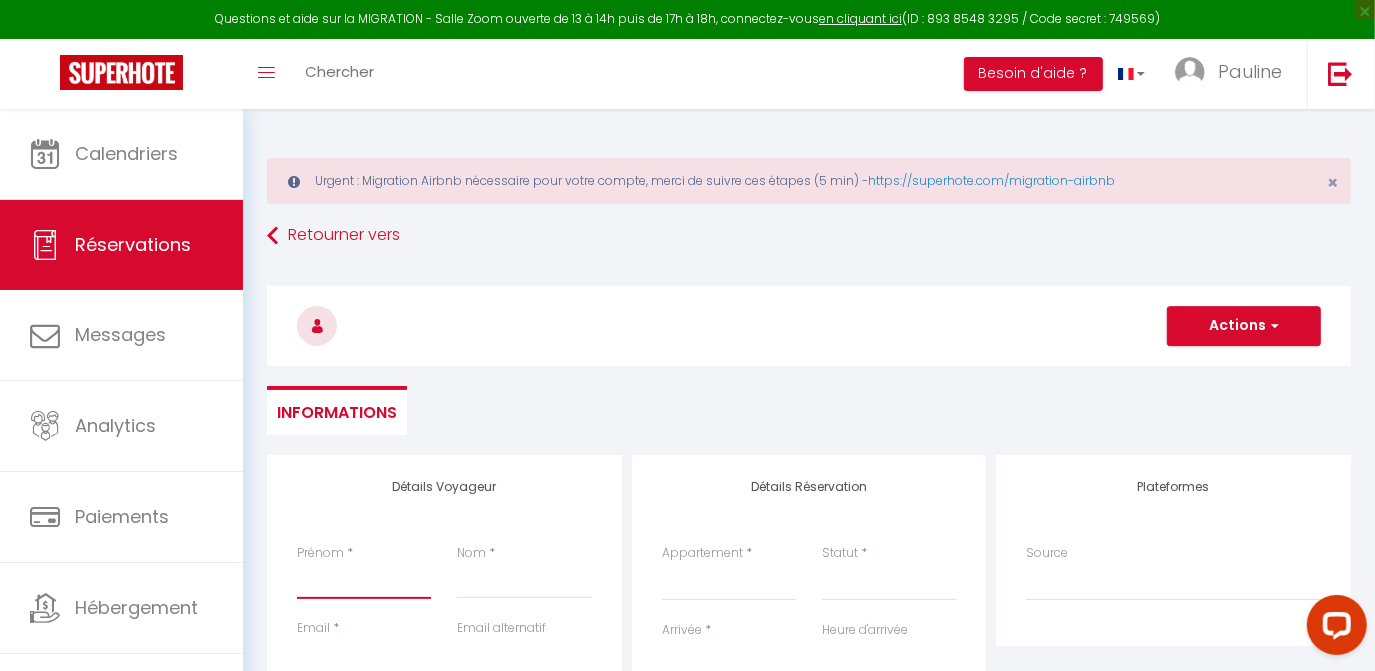 click on "Prénom" at bounding box center (364, 581) 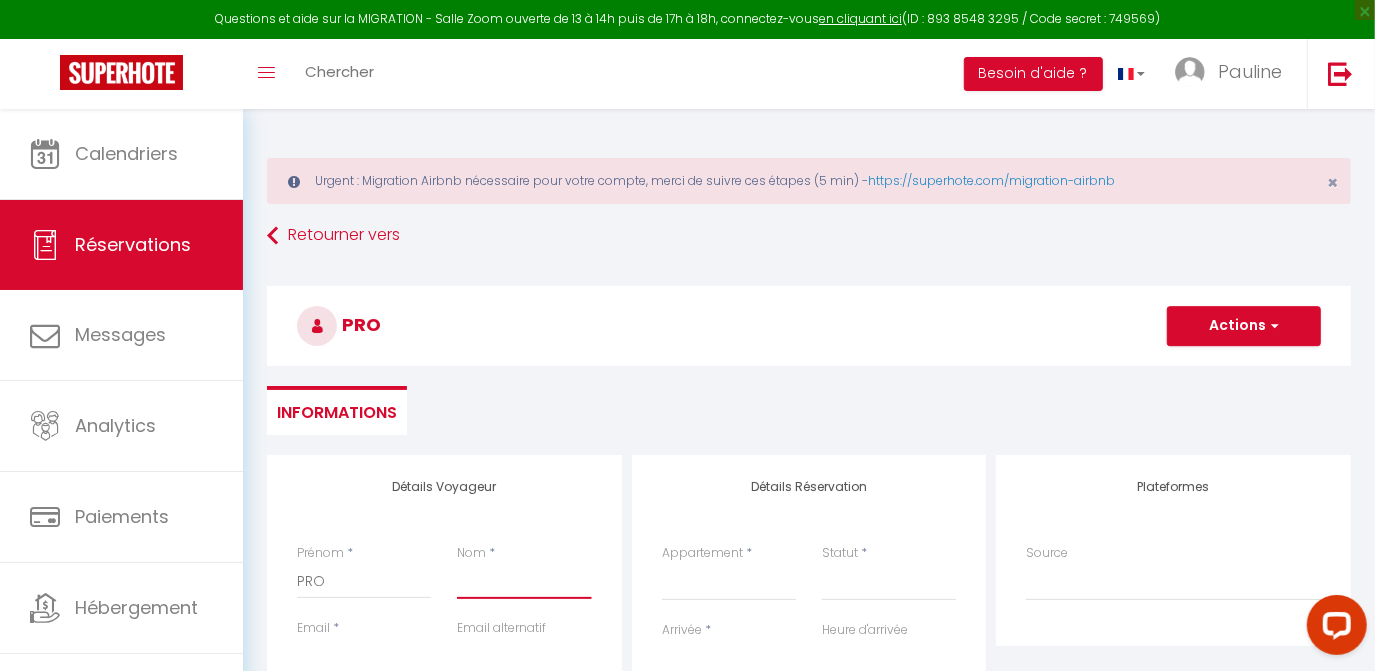 click on "Nom" at bounding box center (524, 581) 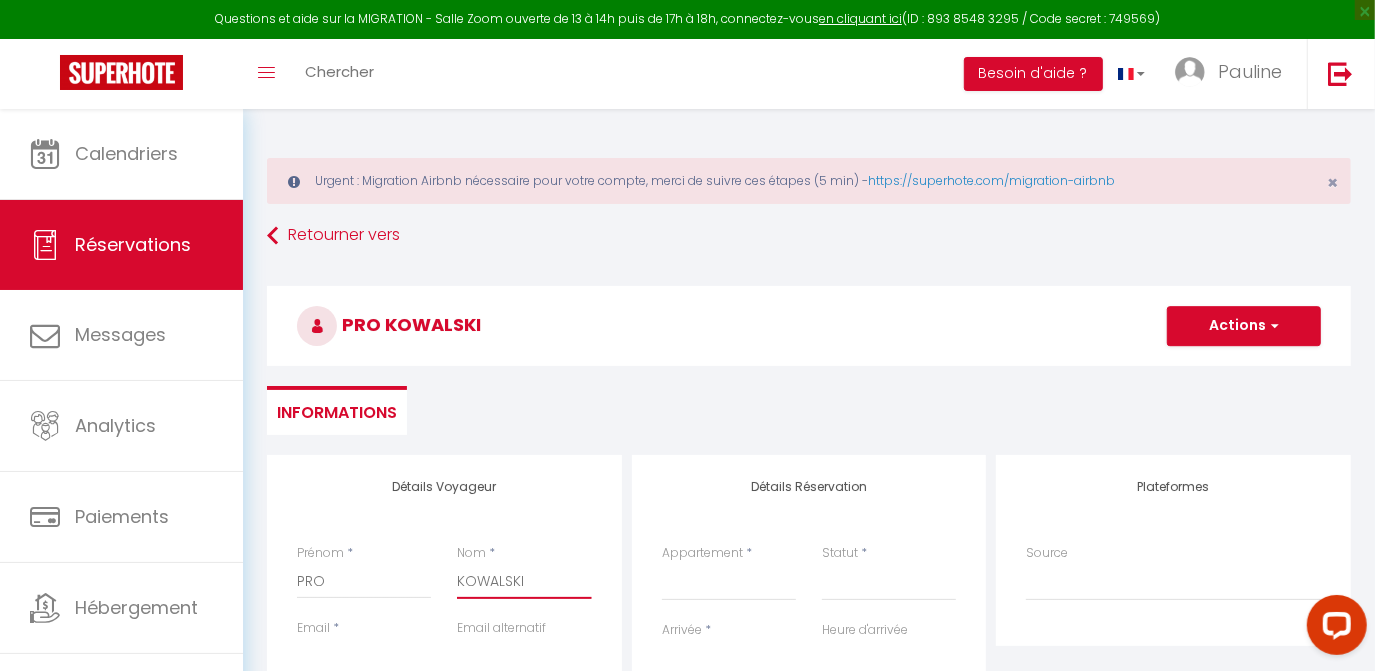 scroll, scrollTop: 90, scrollLeft: 0, axis: vertical 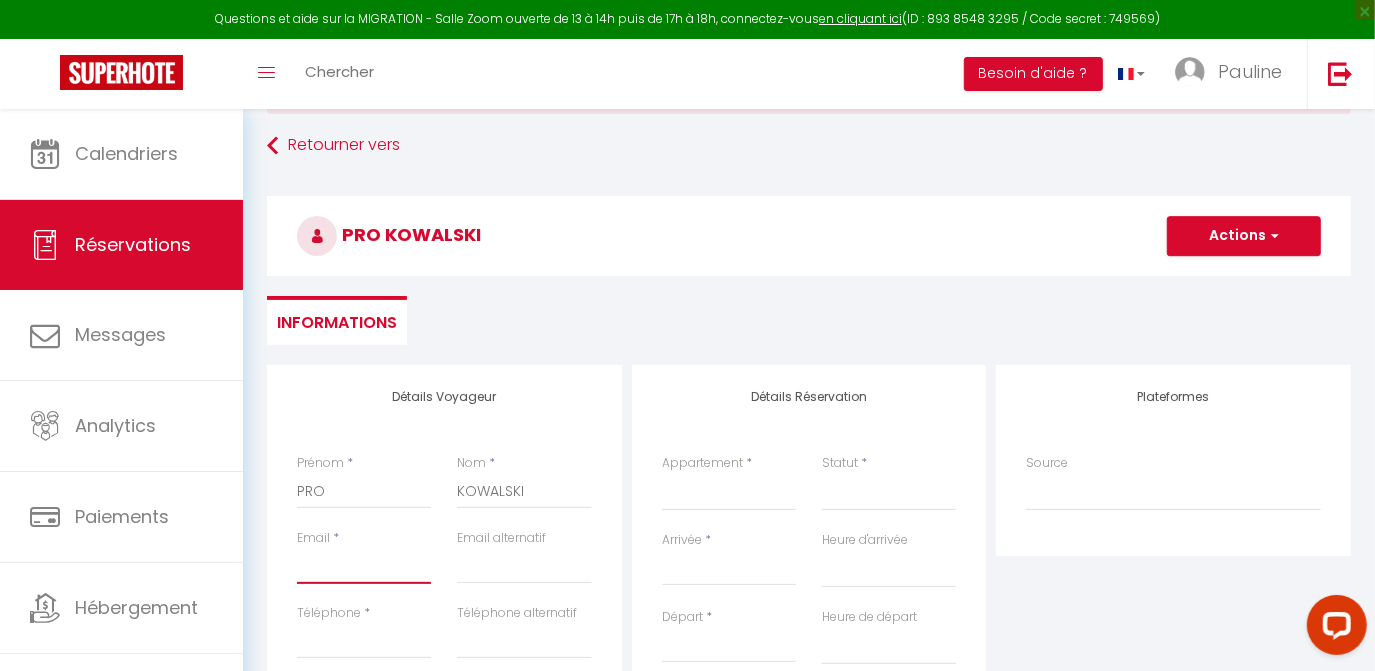click on "Email client" at bounding box center (364, 566) 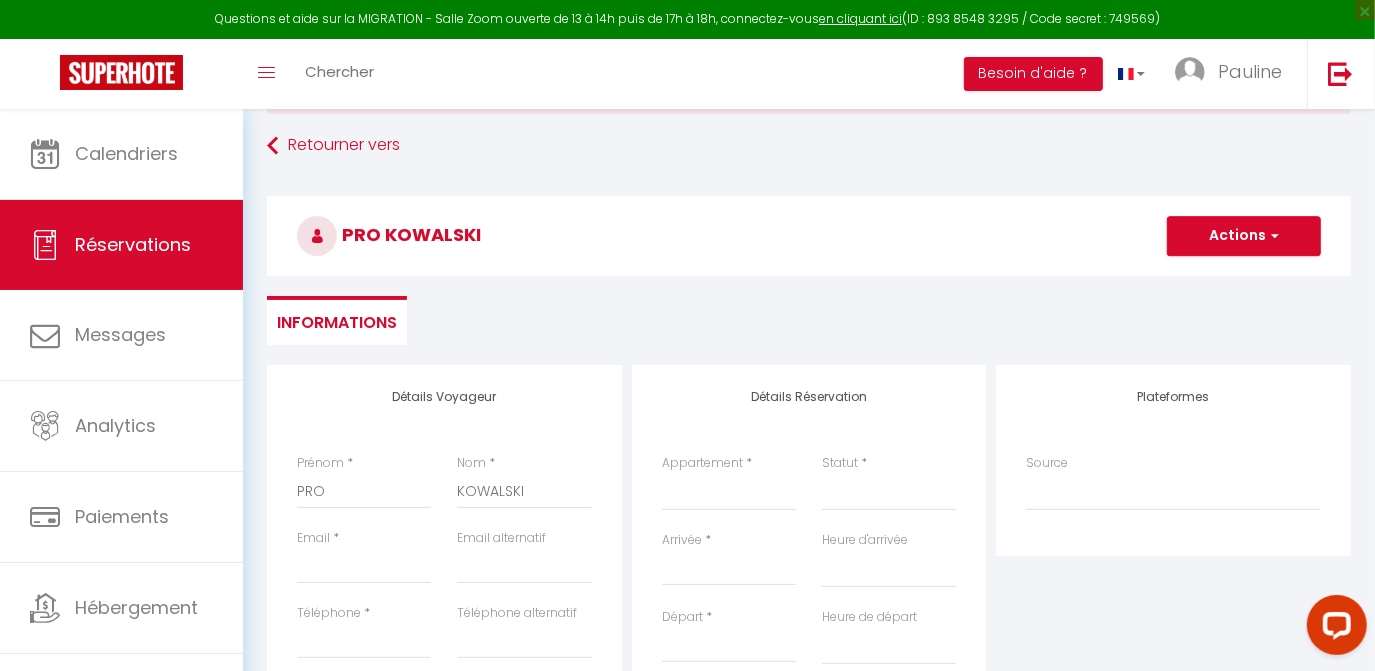 click on "Plateformes    Source
Direct
Airbnb.com
Booking.com
Chalet montagne
Expedia
Gite de France
Homeaway
Homeaway iCal
Homeaway.com
Hotels.com
Housetrip.com
Ical" at bounding box center (1173, 722) 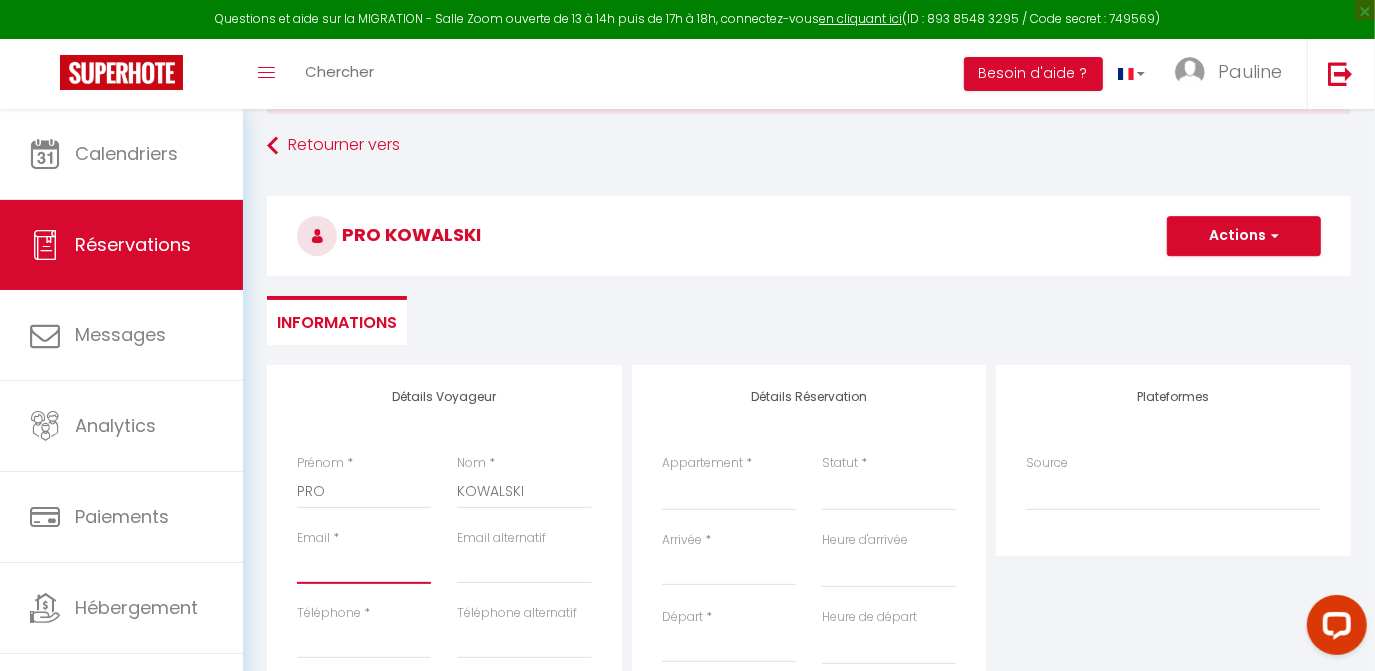click on "Email client" at bounding box center [364, 566] 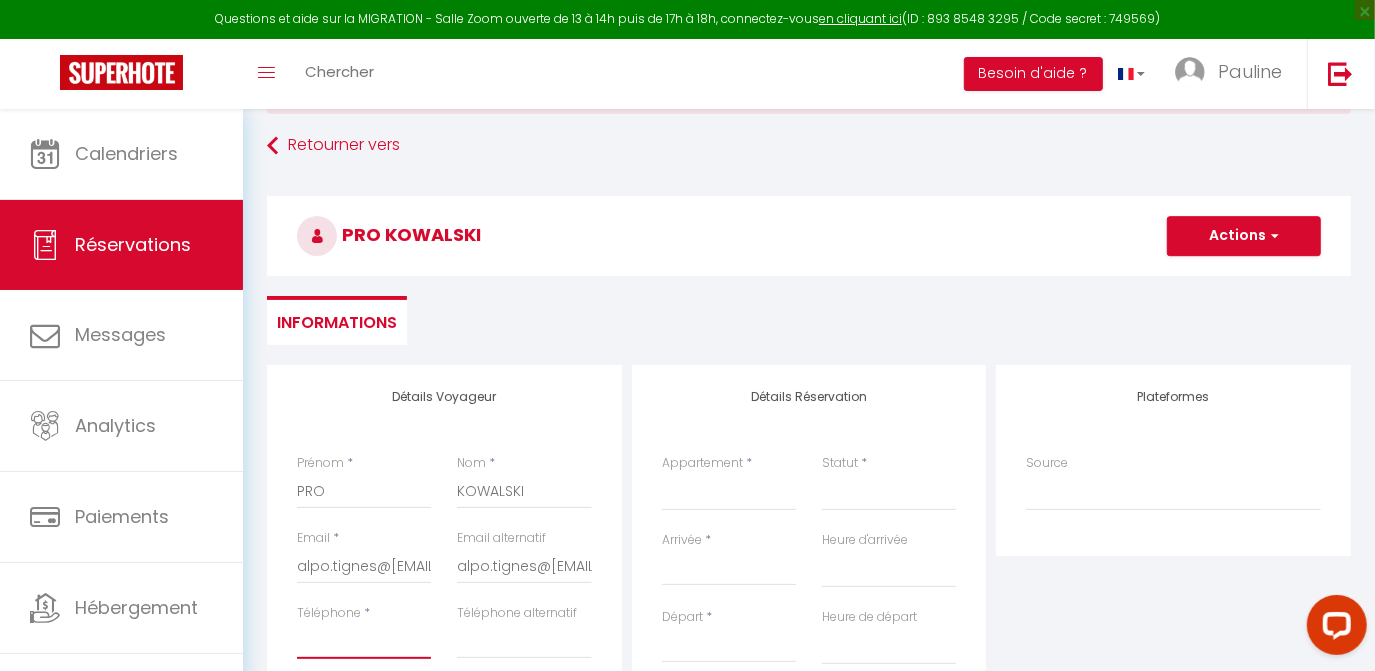 click on "Téléphone" at bounding box center [364, 641] 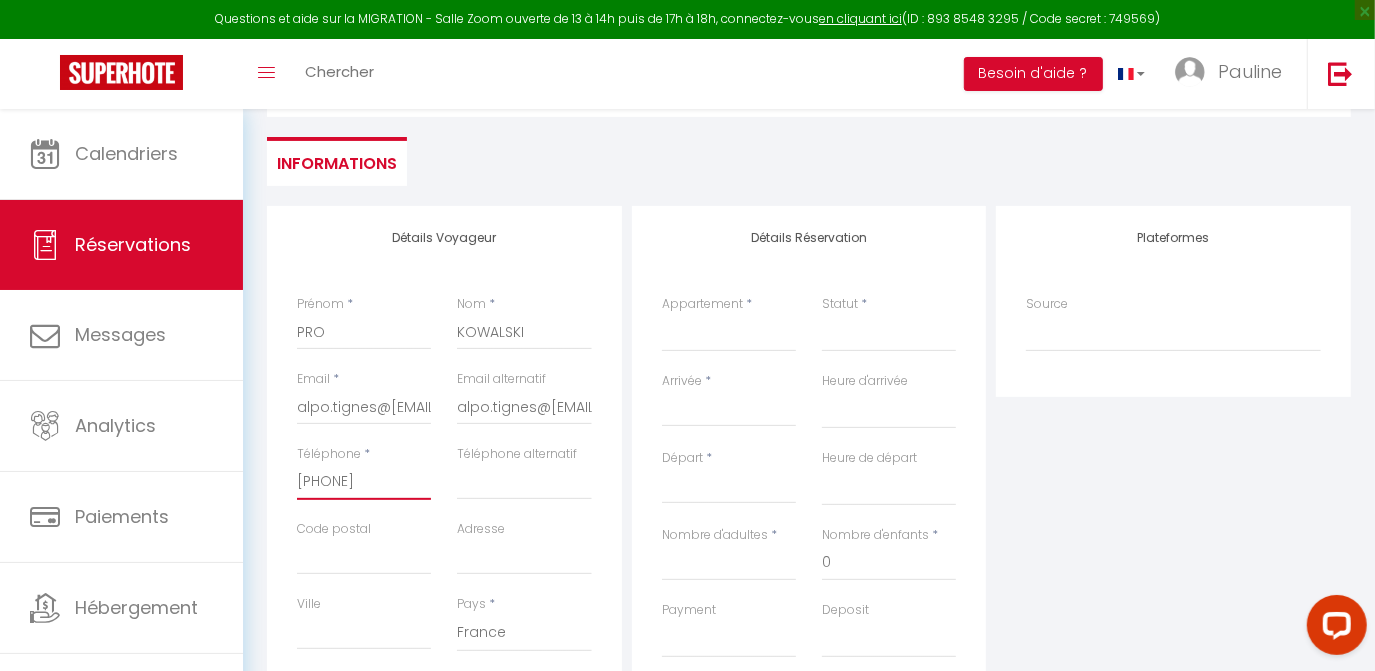 scroll, scrollTop: 312, scrollLeft: 0, axis: vertical 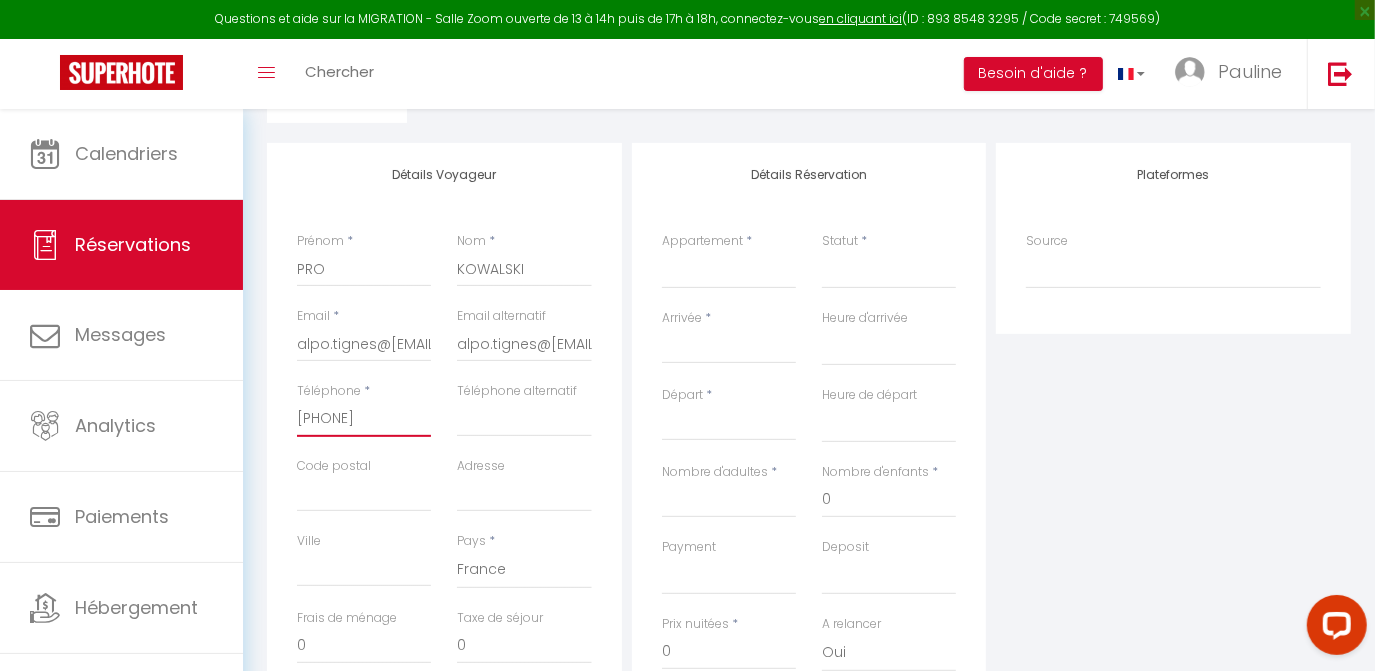 click on "[PHONE]" at bounding box center [364, 419] 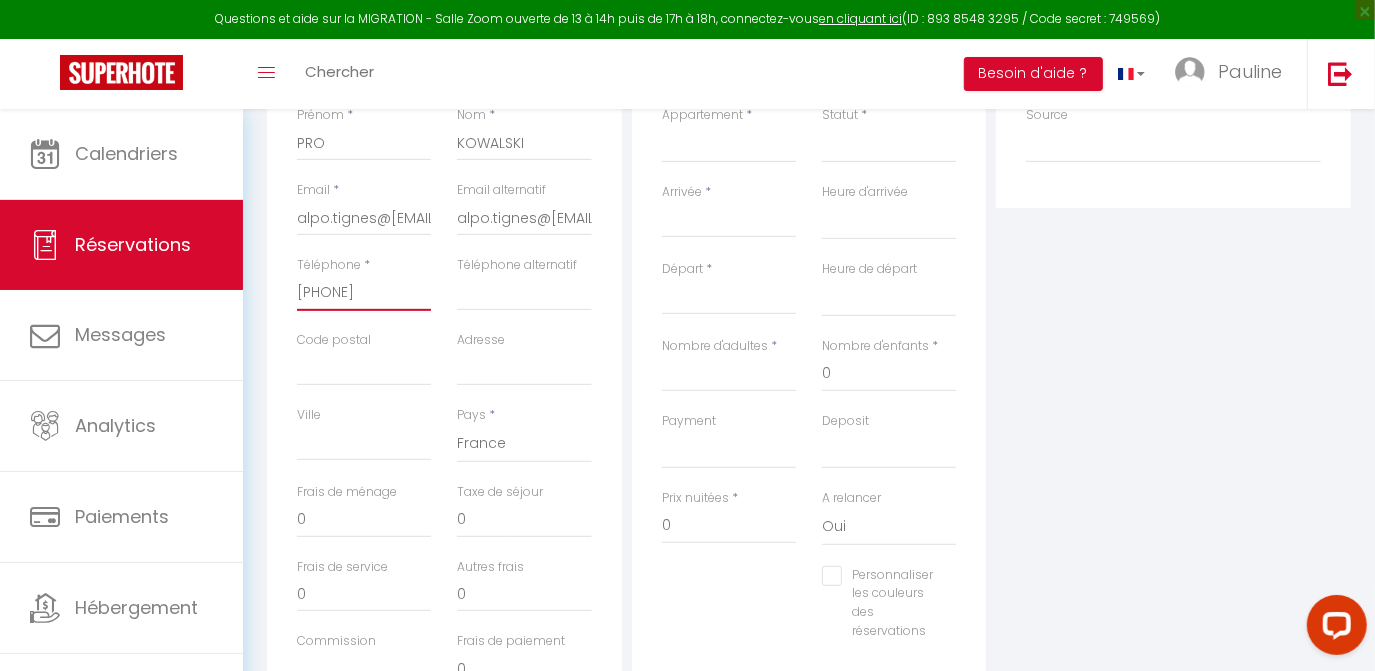 scroll, scrollTop: 293, scrollLeft: 0, axis: vertical 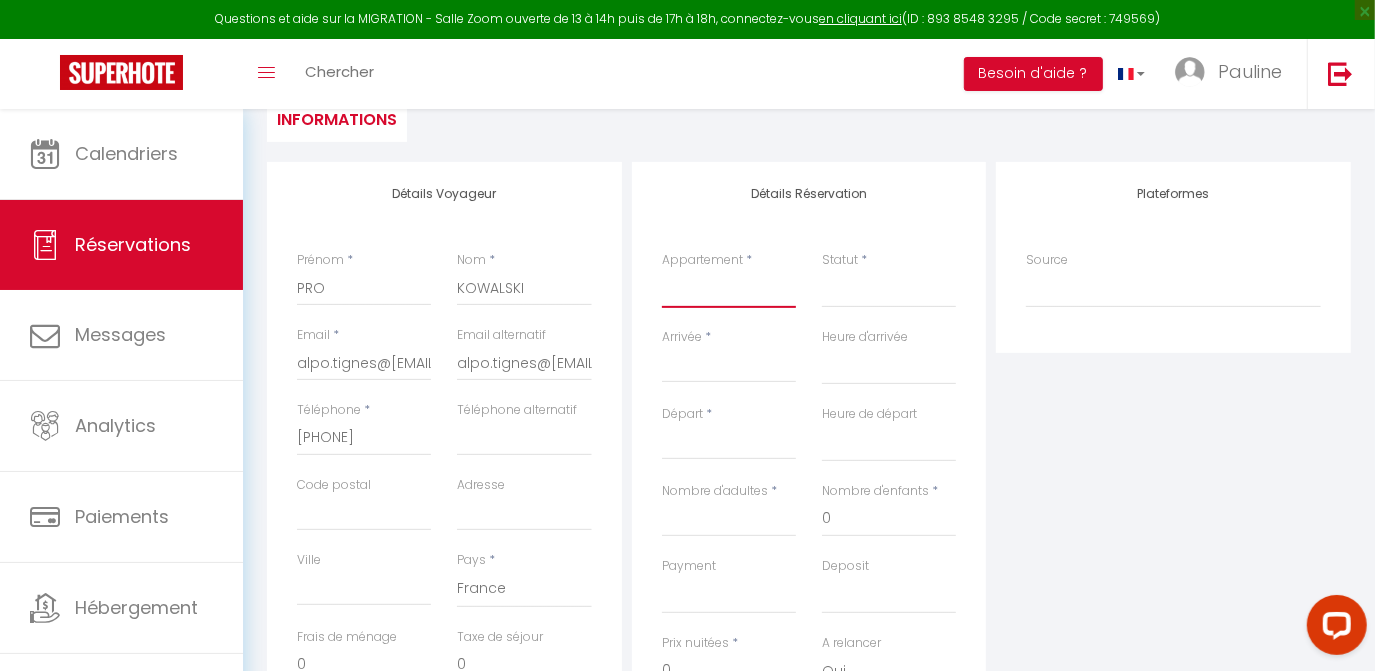 click on "SLALOM 107 - MME BOURSET SLALOM 201 - ZILLIOX SLALOM 602 - MEFTAH SLALOM 302 - ESCOT ROYAN - BRIGANTE MARMANDE - PAULINE ST GEORGES - VALLON MORNAC - COQUELICOTS HBORSAT 3031- DECHENAUD GRAU DU ROI - CONTINENTAL SCHUSS 103-FOURNEL LGT - PARROT FLOCONS-VACELET CURLING B28-JORIOZ PLATIERES 1.34-NOSAL RPP 137-GOUTAGNIEUX RPP A15 - DELAVELLE RPP B95 - SALGADO CURLING B40-JACQUART CHCLUB 1.54-VINCENTE PLATIERES 2.07 - MORLION RPP B 142 - DEROO RPP C 208 - MOREL BORSAT 52-JORDAN HORIZON 2000 - MARTEL EDN A217 - TOULLIER GD PRE 11-ROSEMBLY MOUTIERES B1 33-SEITRE MOUTIERES B2 51-LAUGA SEFCOTEL 7-PLANES CHALET CLUB 4.44 - RIBEIRO PLATIERES 2.55-CHAOUR HCLUB 1.34 - VAUGHELLE LES 5 LACS J2 - D'ANSELME LES FERMES DE ST FOY - MORENO 19 RUE DE LA BOURGEAT T2 - FIORE BEC ROUGE 452 - GUYOT 19 RUE DE LA BOURGEAT T4 - FIORE RPP A 108 - BM DEVELOPPEMENT LE NIG MONTAGNARD - VULMIX RPP C 213 - PERRARD VAL JOLI 201 - MAISONNAT MOREAU HAUTS LIEUX 2H - HAVERLAN L'AGNEAU LE COTTIER - MINGAM LE MOUTON LE COTTIER - MINGAM" at bounding box center (729, 289) 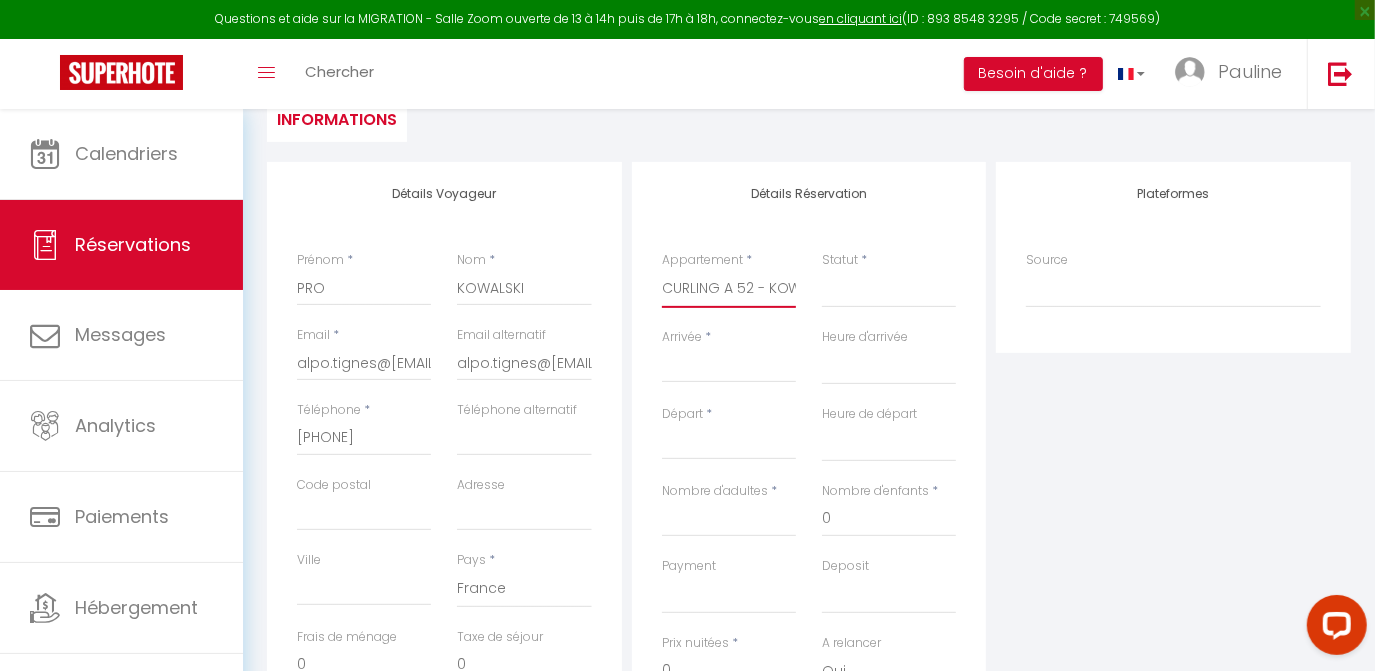 click on "SLALOM 107 - MME BOURSET SLALOM 201 - ZILLIOX SLALOM 602 - MEFTAH SLALOM 302 - ESCOT ROYAN - BRIGANTE MARMANDE - PAULINE ST GEORGES - VALLON MORNAC - COQUELICOTS HBORSAT 3031- DECHENAUD GRAU DU ROI - CONTINENTAL SCHUSS 103-FOURNEL LGT - PARROT FLOCONS-VACELET CURLING B28-JORIOZ PLATIERES 1.34-NOSAL RPP 137-GOUTAGNIEUX RPP A15 - DELAVELLE RPP B95 - SALGADO CURLING B40-JACQUART CHCLUB 1.54-VINCENTE PLATIERES 2.07 - MORLION RPP B 142 - DEROO RPP C 208 - MOREL BORSAT 52-JORDAN HORIZON 2000 - MARTEL EDN A217 - TOULLIER GD PRE 11-ROSEMBLY MOUTIERES B1 33-SEITRE MOUTIERES B2 51-LAUGA SEFCOTEL 7-PLANES CHALET CLUB 4.44 - RIBEIRO PLATIERES 2.55-CHAOUR HCLUB 1.34 - VAUGHELLE LES 5 LACS J2 - D'ANSELME LES FERMES DE ST FOY - MORENO 19 RUE DE LA BOURGEAT T2 - FIORE BEC ROUGE 452 - GUYOT 19 RUE DE LA BOURGEAT T4 - FIORE RPP A 108 - BM DEVELOPPEMENT LE NIG MONTAGNARD - VULMIX RPP C 213 - PERRARD VAL JOLI 201 - MAISONNAT MOREAU HAUTS LIEUX 2H - HAVERLAN L'AGNEAU LE COTTIER - MINGAM LE MOUTON LE COTTIER - MINGAM" at bounding box center [729, 289] 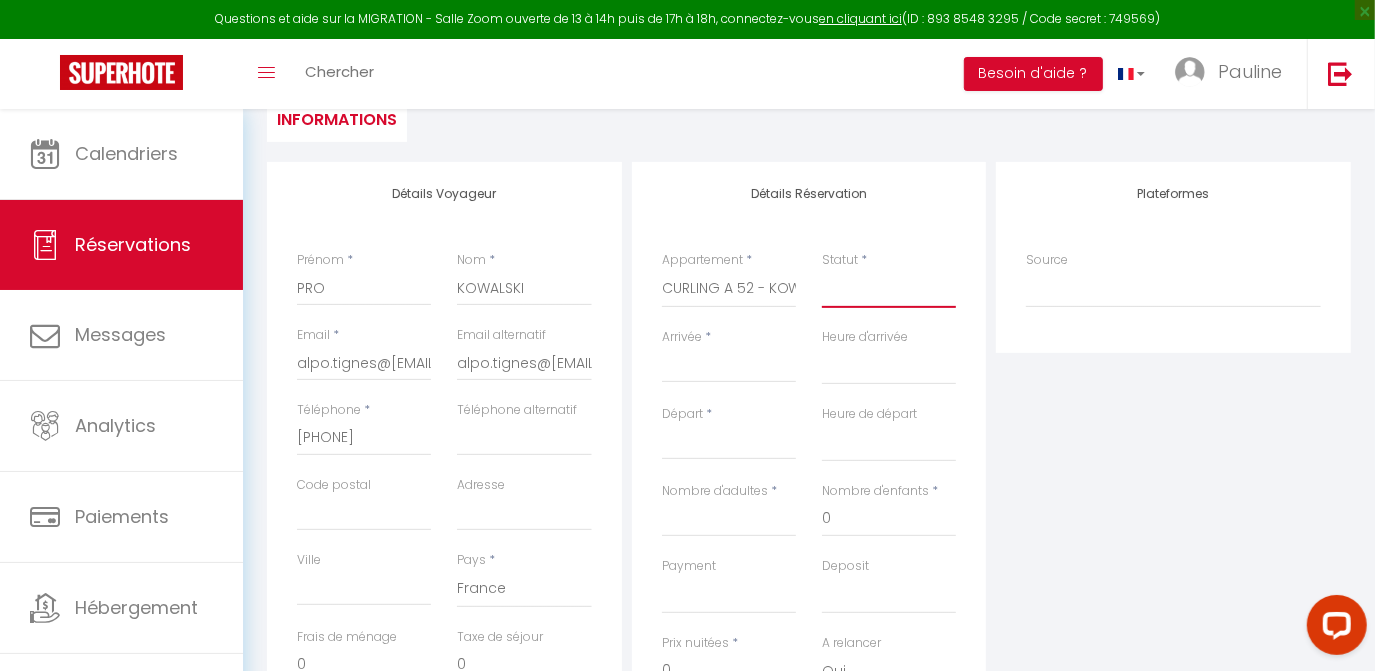 click on "Confirmé Non Confirmé Annulé Annulé par le voyageur No Show Request" at bounding box center [889, 289] 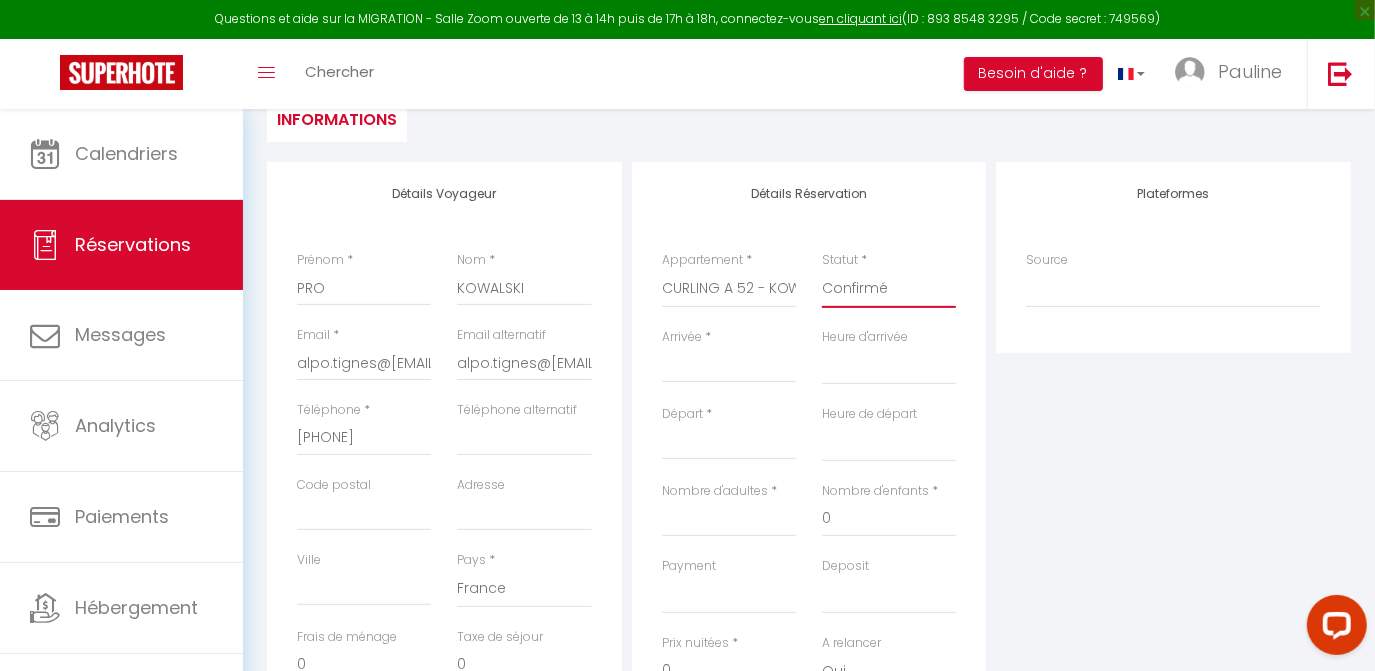 click on "Confirmé Non Confirmé Annulé Annulé par le voyageur No Show Request" at bounding box center [889, 289] 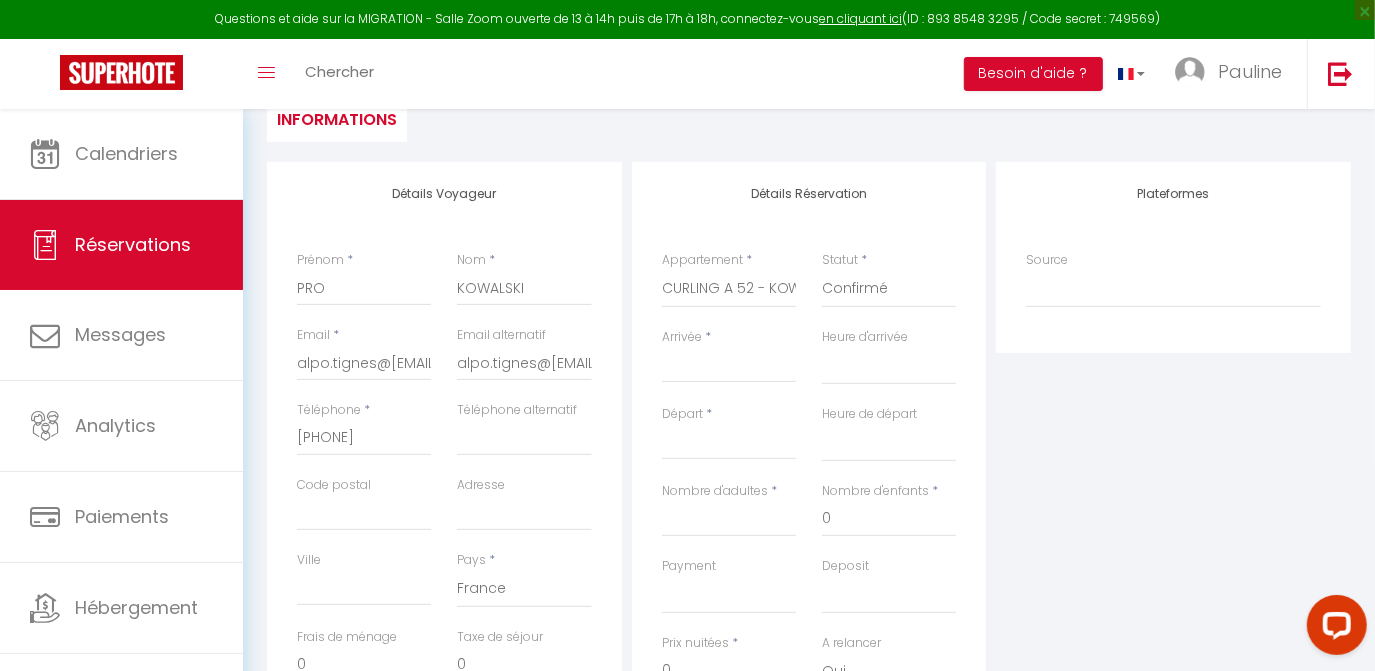 click on "Arrivée" at bounding box center (729, 367) 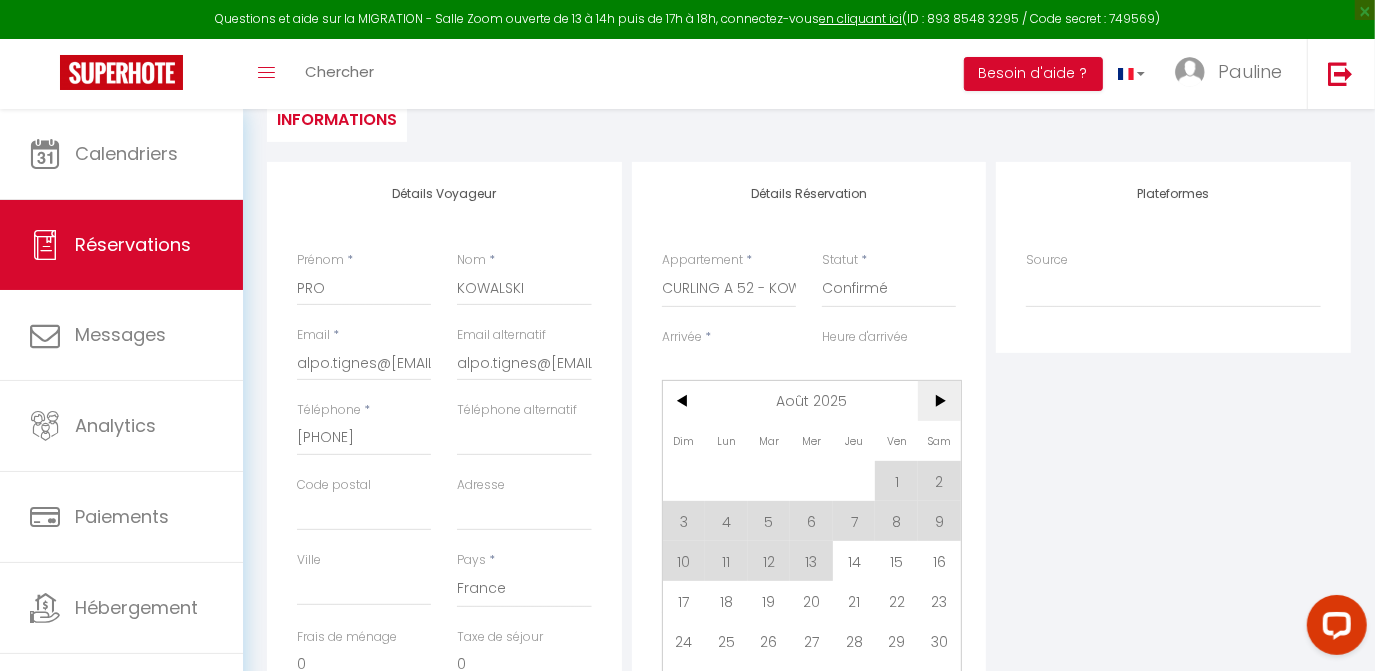 click on ">" at bounding box center [939, 401] 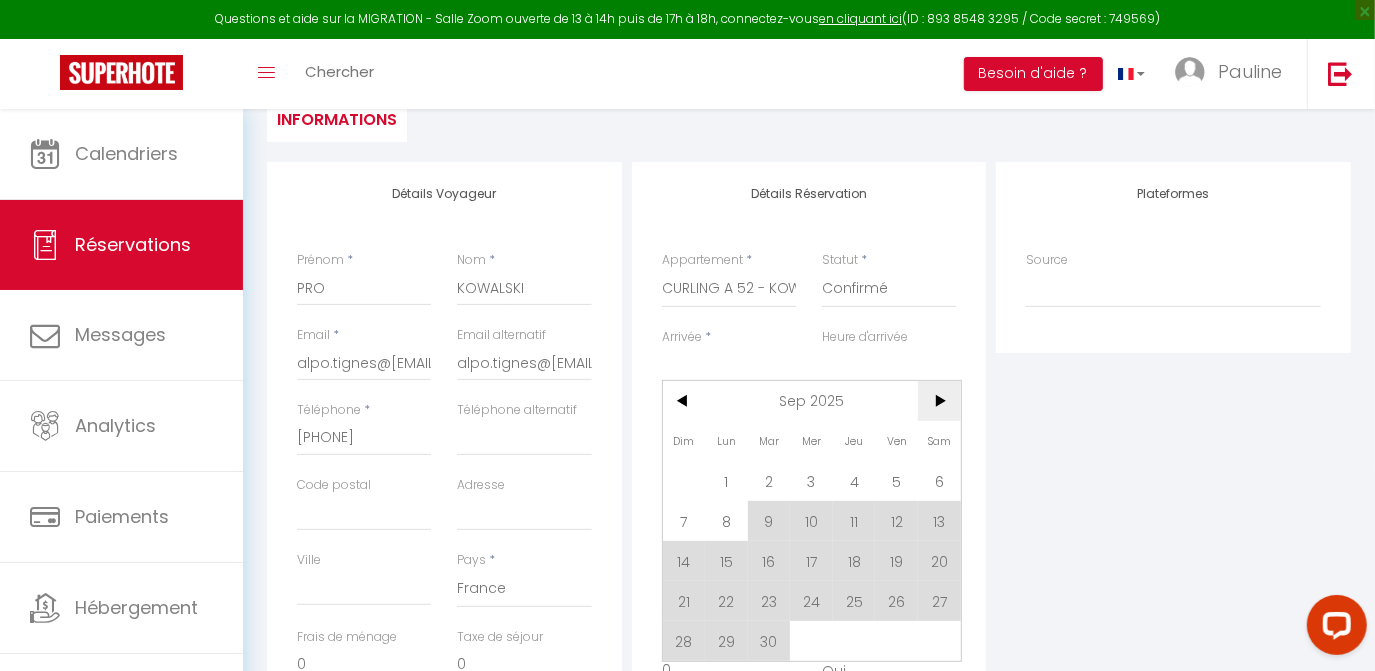 click on ">" at bounding box center (939, 401) 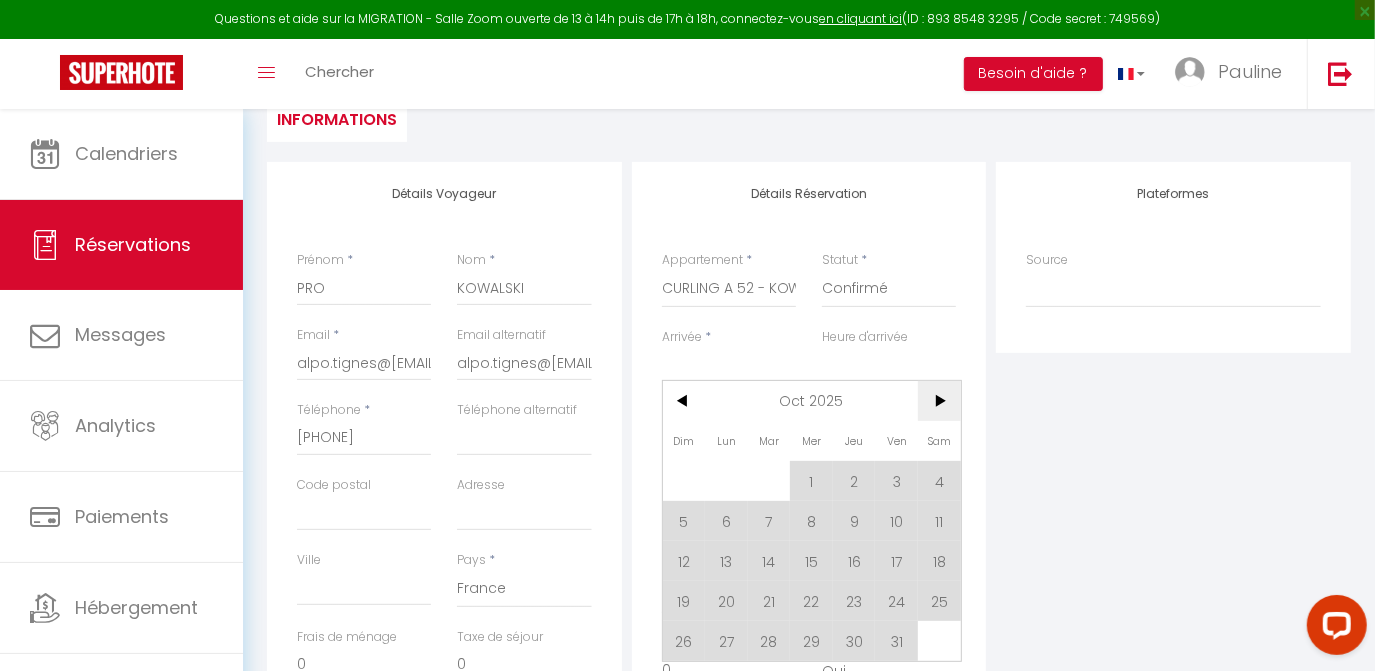 click on ">" at bounding box center [939, 401] 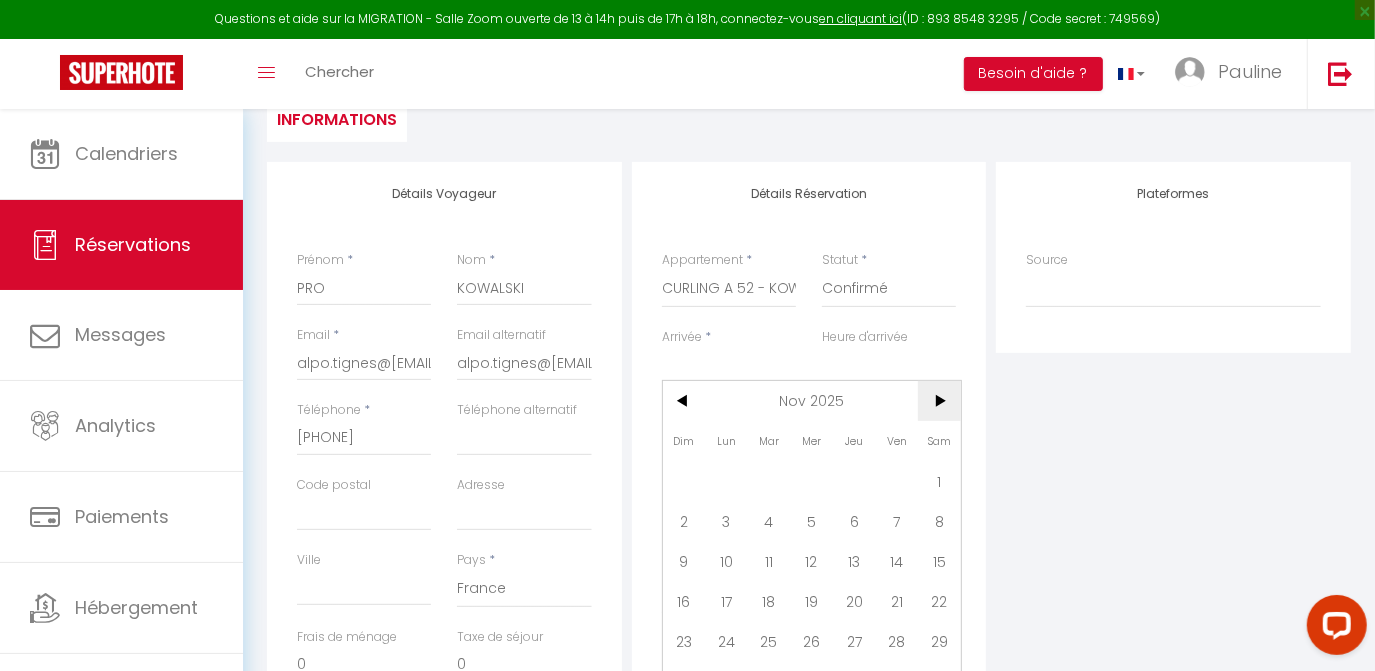 click on ">" at bounding box center [939, 401] 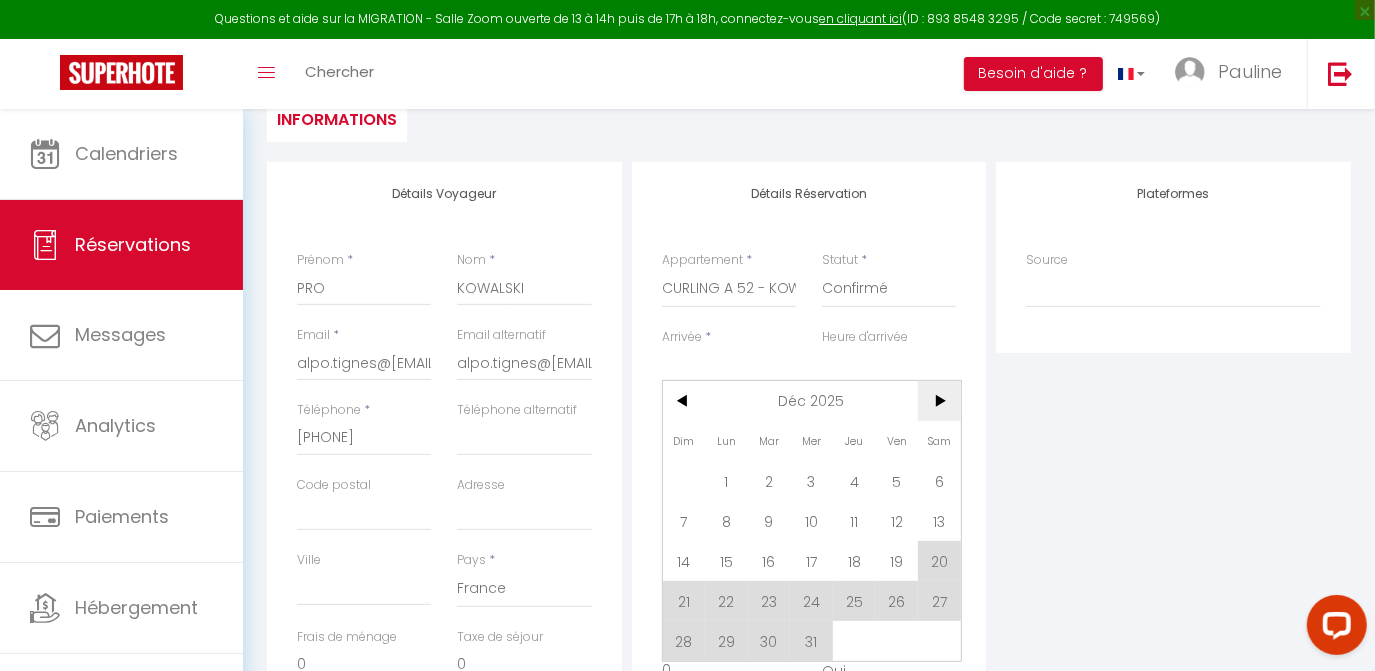 click on ">" at bounding box center [939, 401] 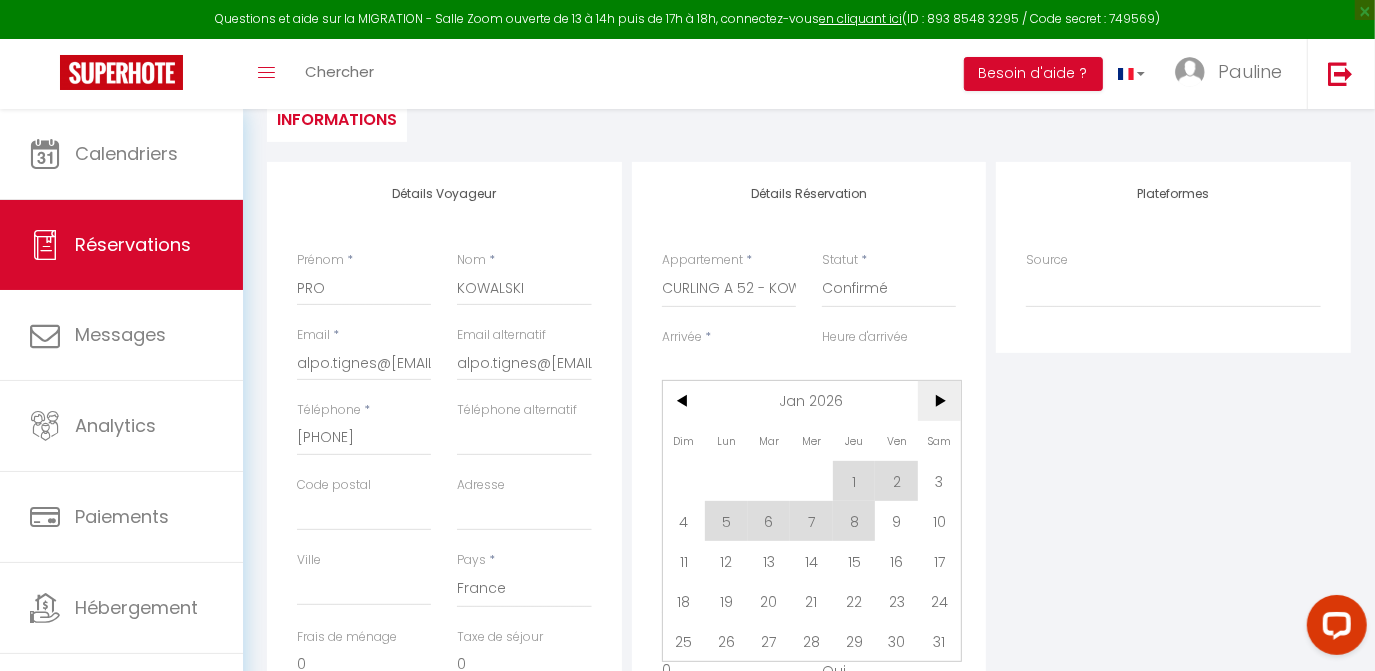 click on ">" at bounding box center (939, 401) 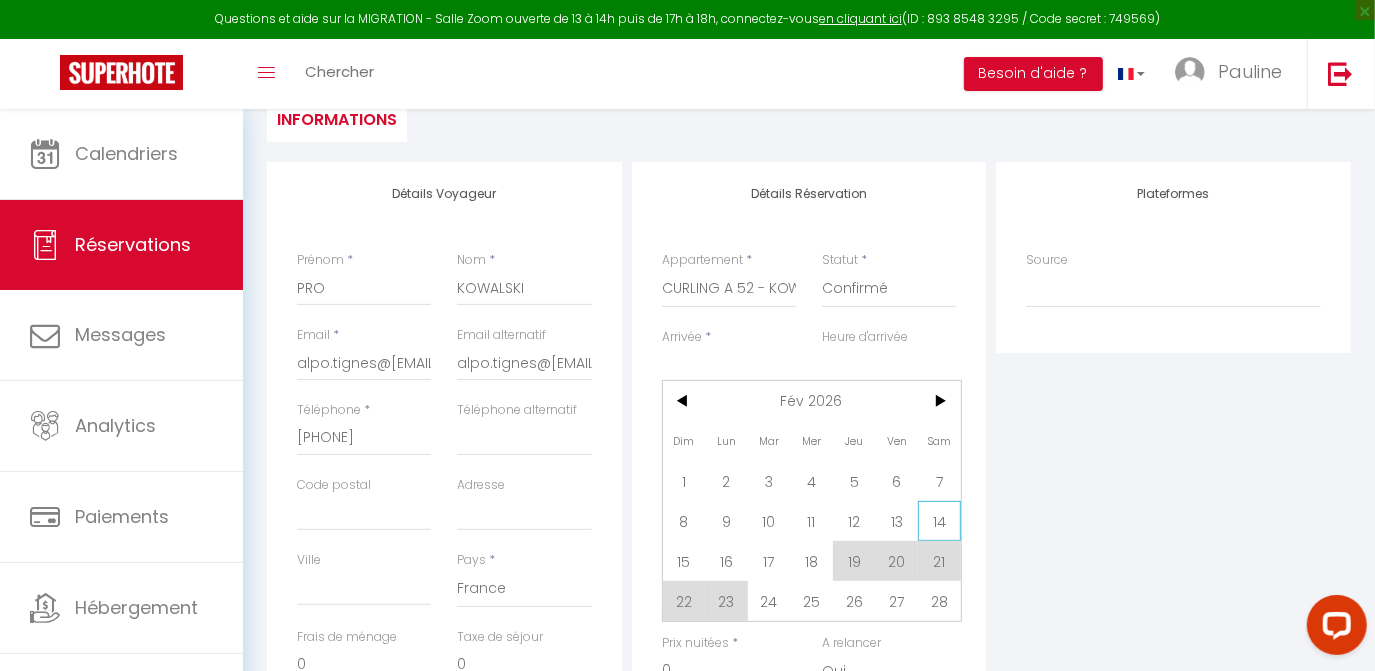 click on "14" at bounding box center [939, 521] 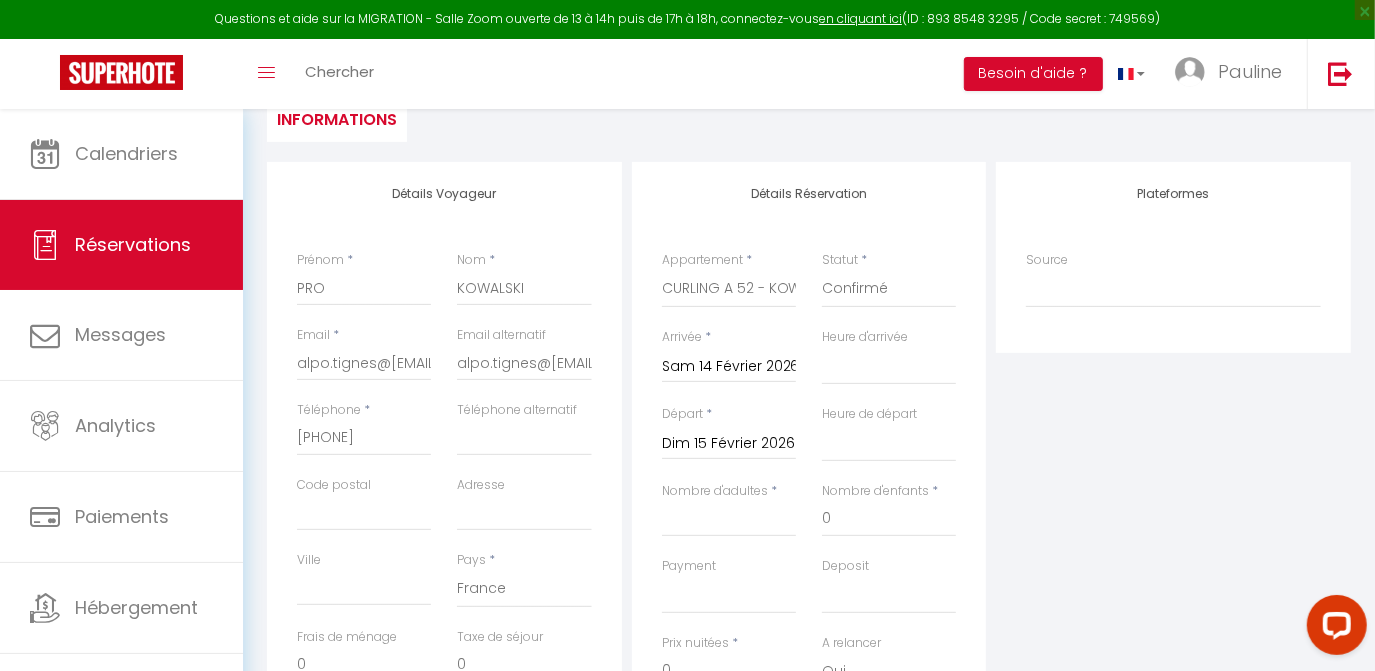 click on "Deposit   OK   KO" at bounding box center [889, 595] 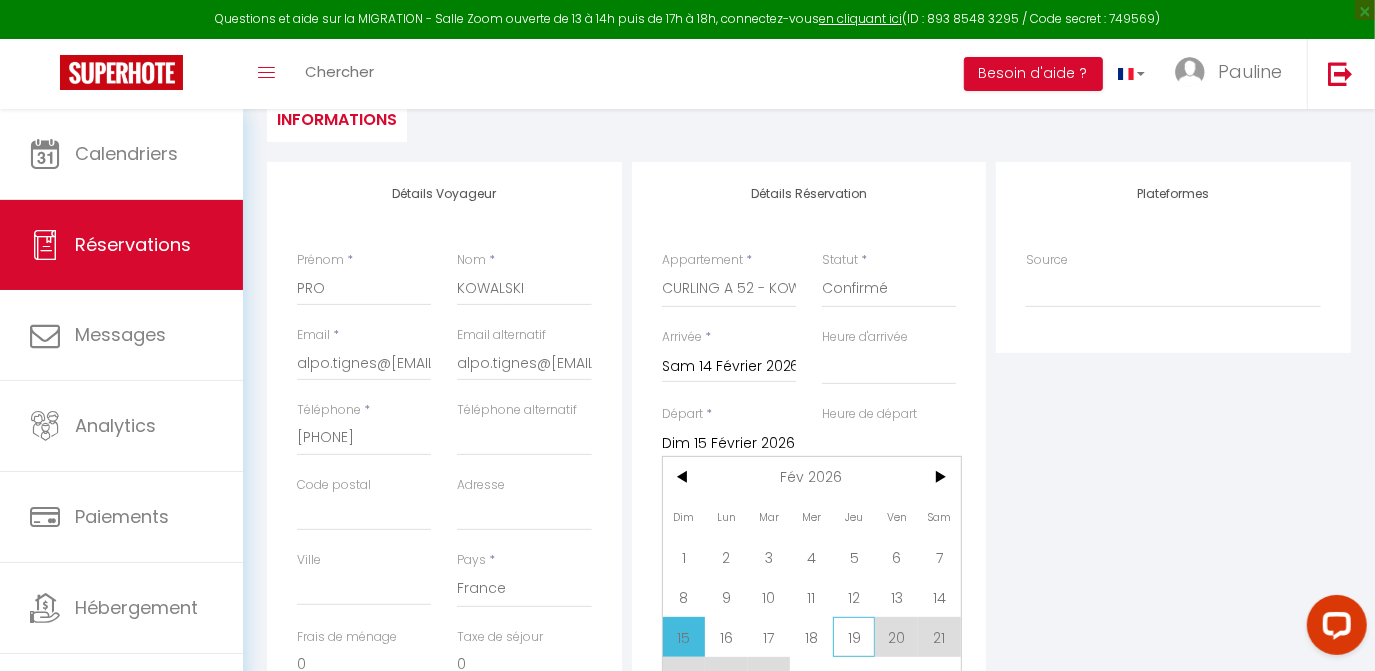click on "19" at bounding box center (854, 637) 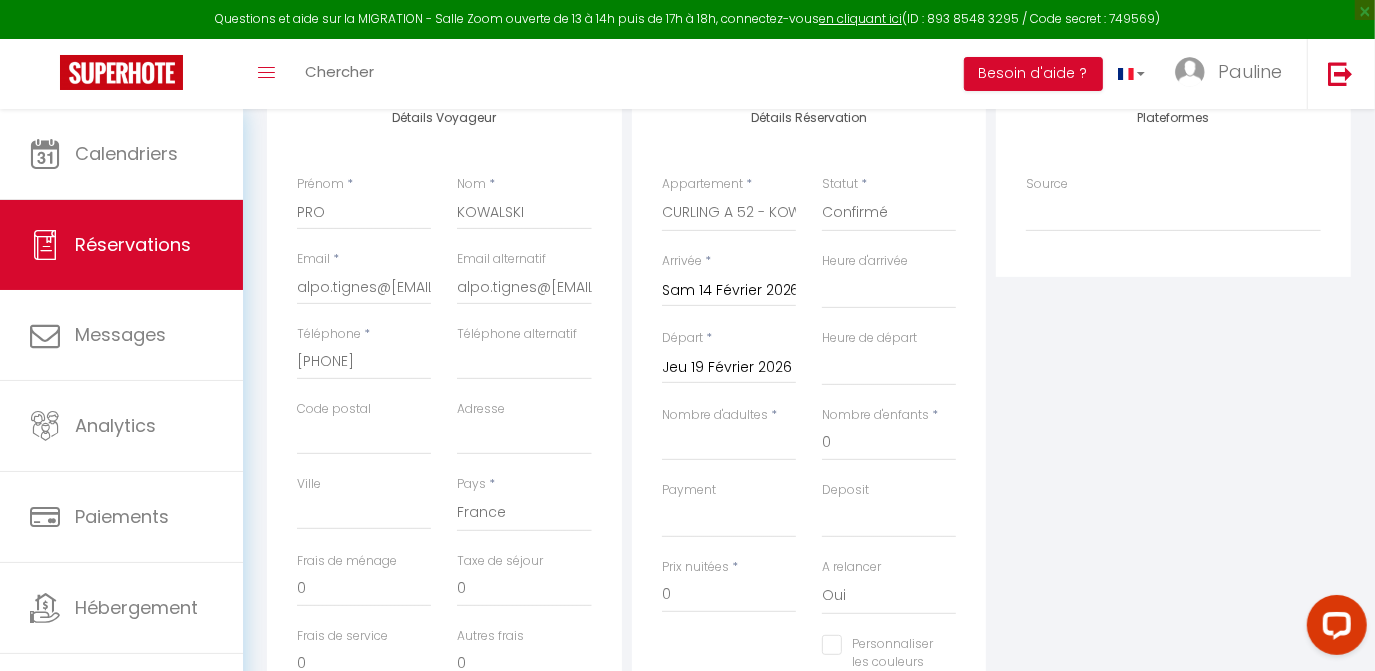 scroll, scrollTop: 376, scrollLeft: 0, axis: vertical 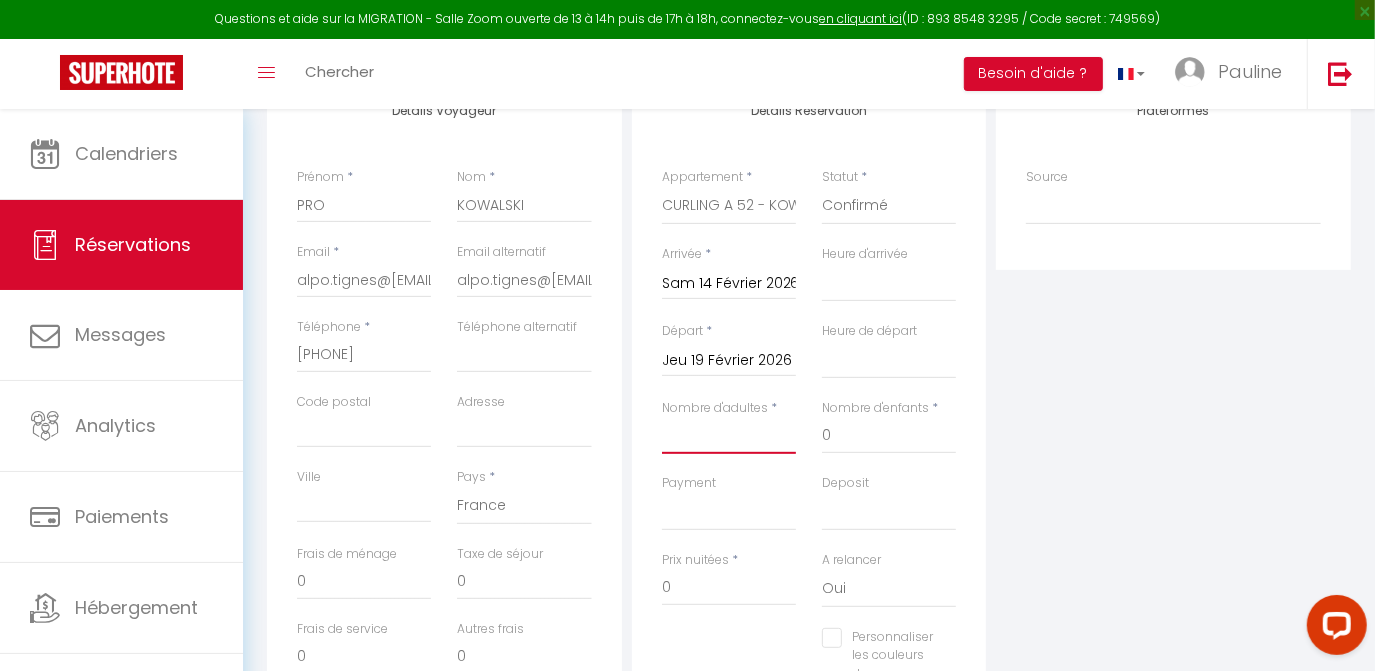 click on "Nombre d'adultes" at bounding box center [729, 436] 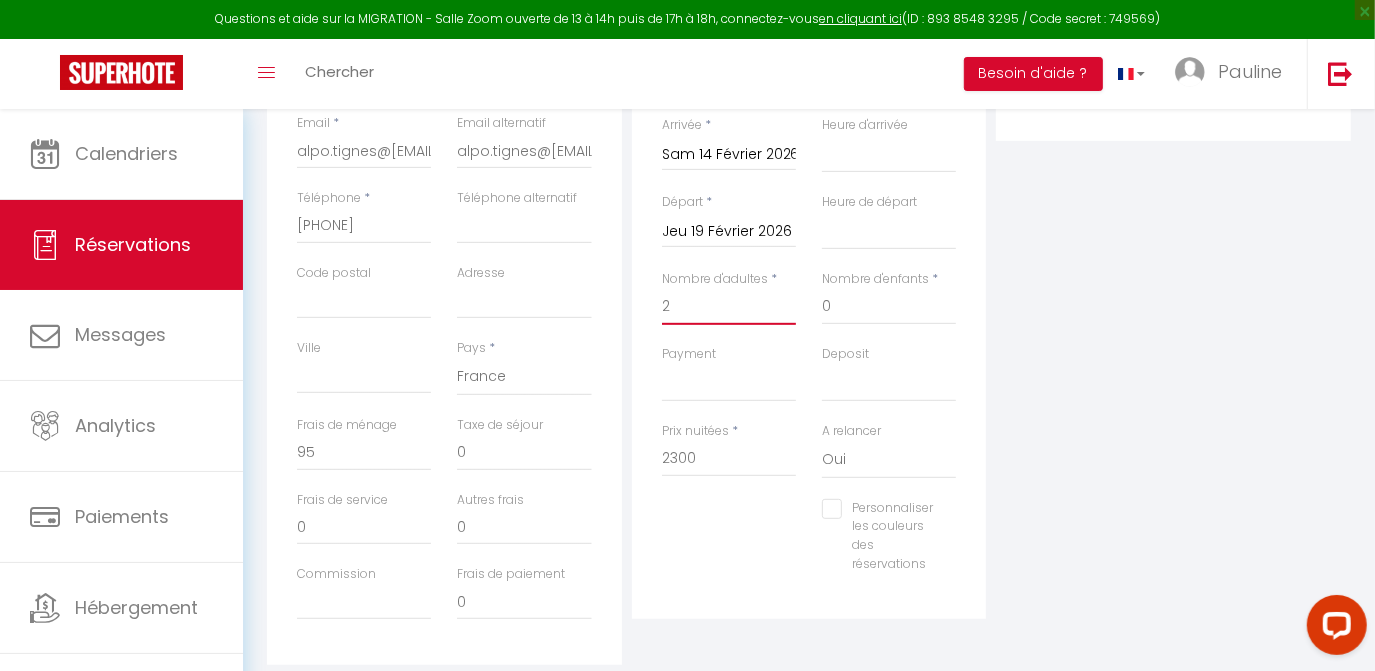 scroll, scrollTop: 504, scrollLeft: 0, axis: vertical 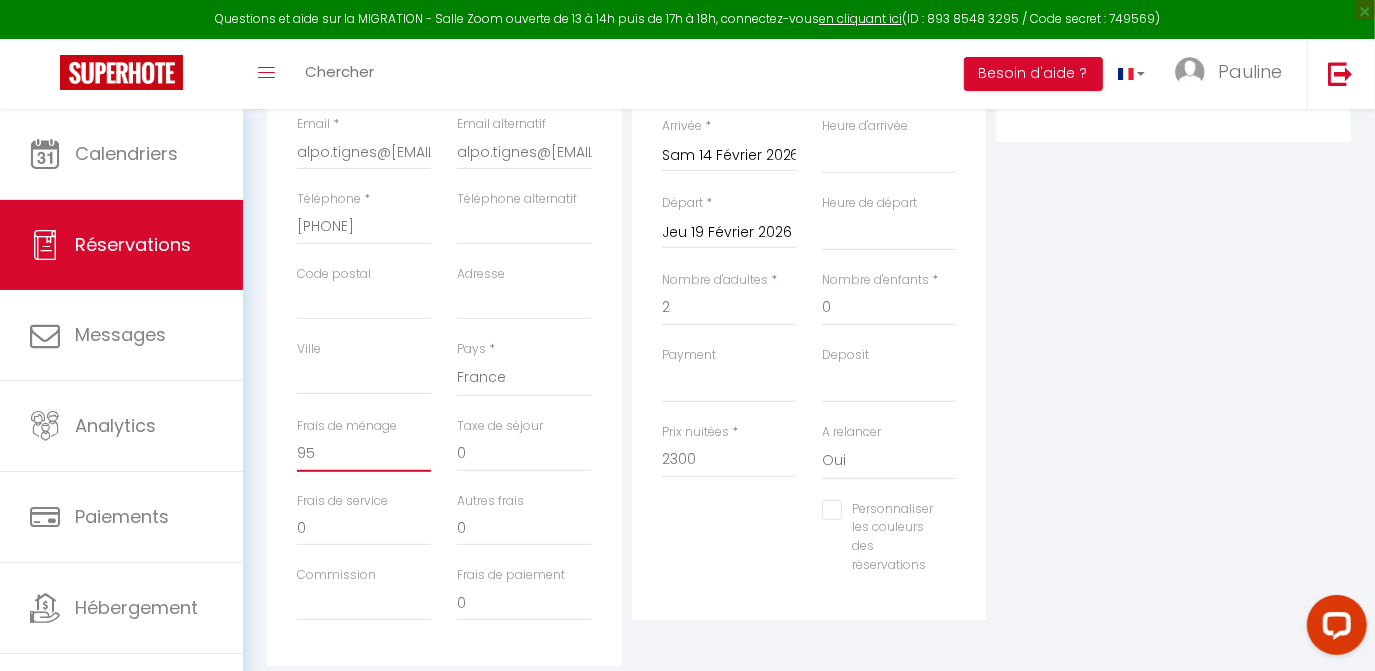 click on "95" at bounding box center [364, 454] 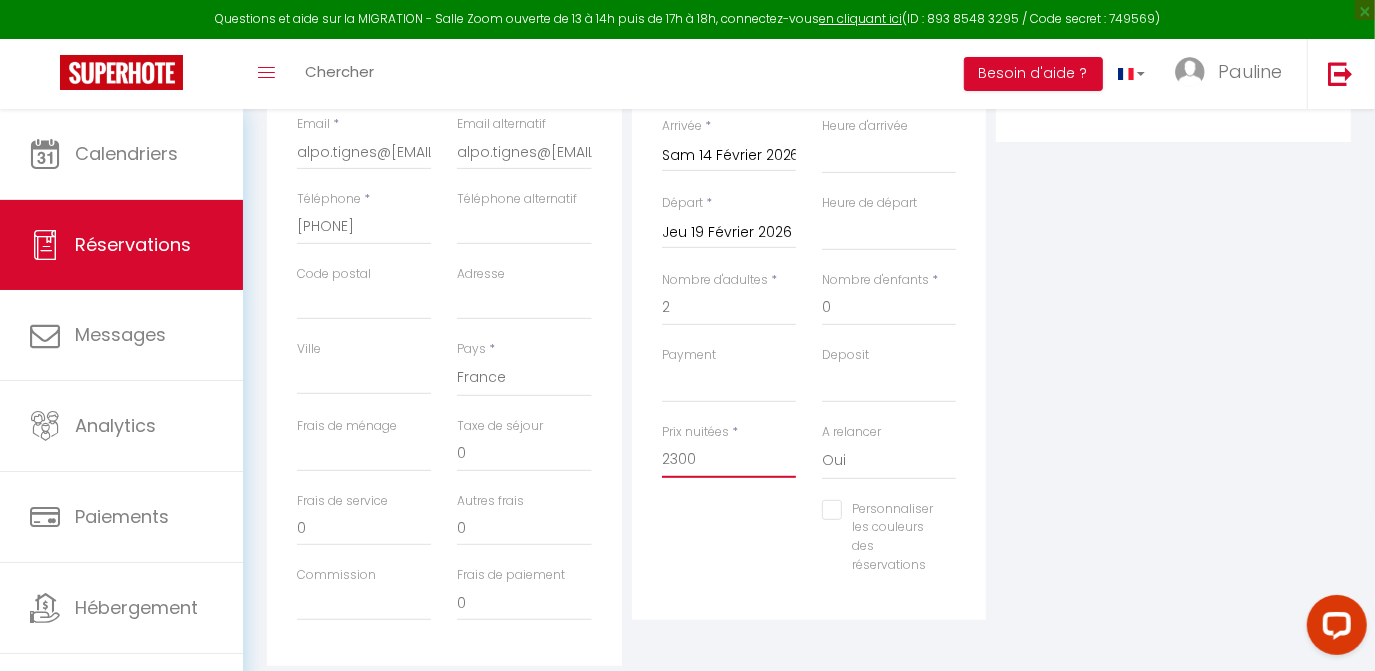 click on "2300" at bounding box center [729, 460] 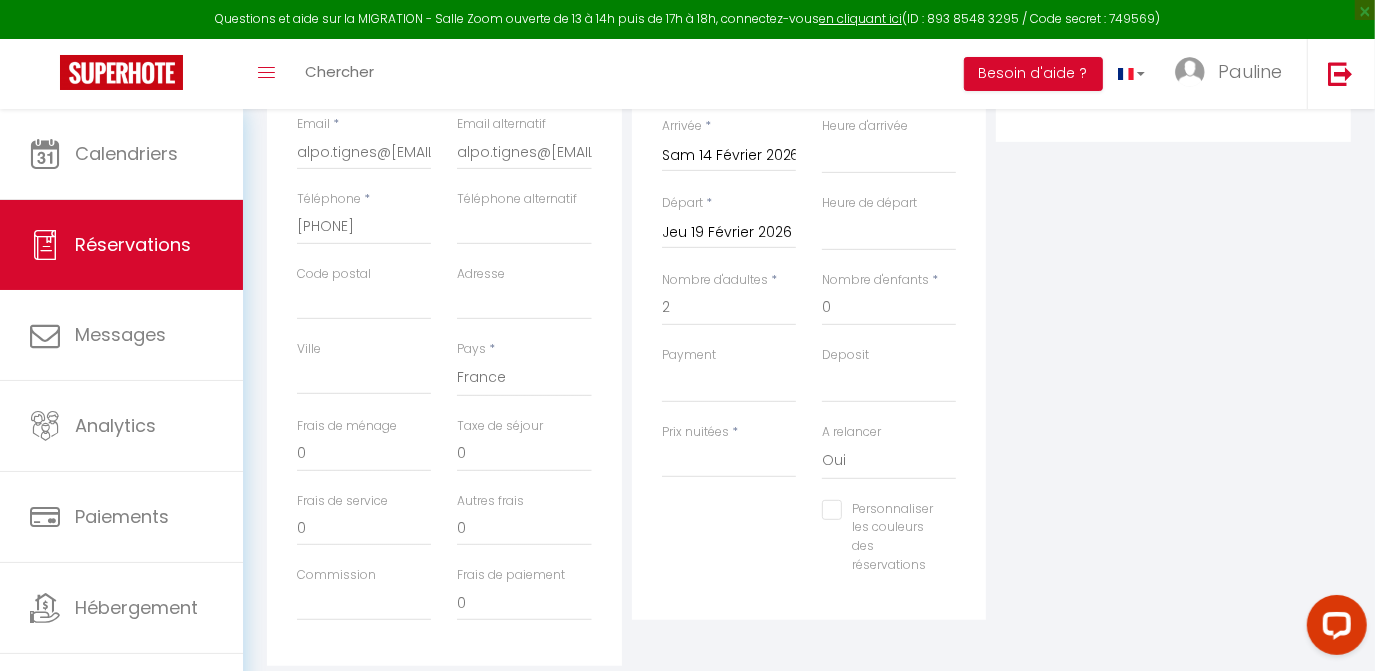 click on "Plateformes    Source
Direct
Airbnb.com
Booking.com
Chalet montagne
Expedia
Gite de France
Homeaway
Homeaway iCal
Homeaway.com
Hotels.com
Housetrip.com
Ical" at bounding box center [1173, 308] 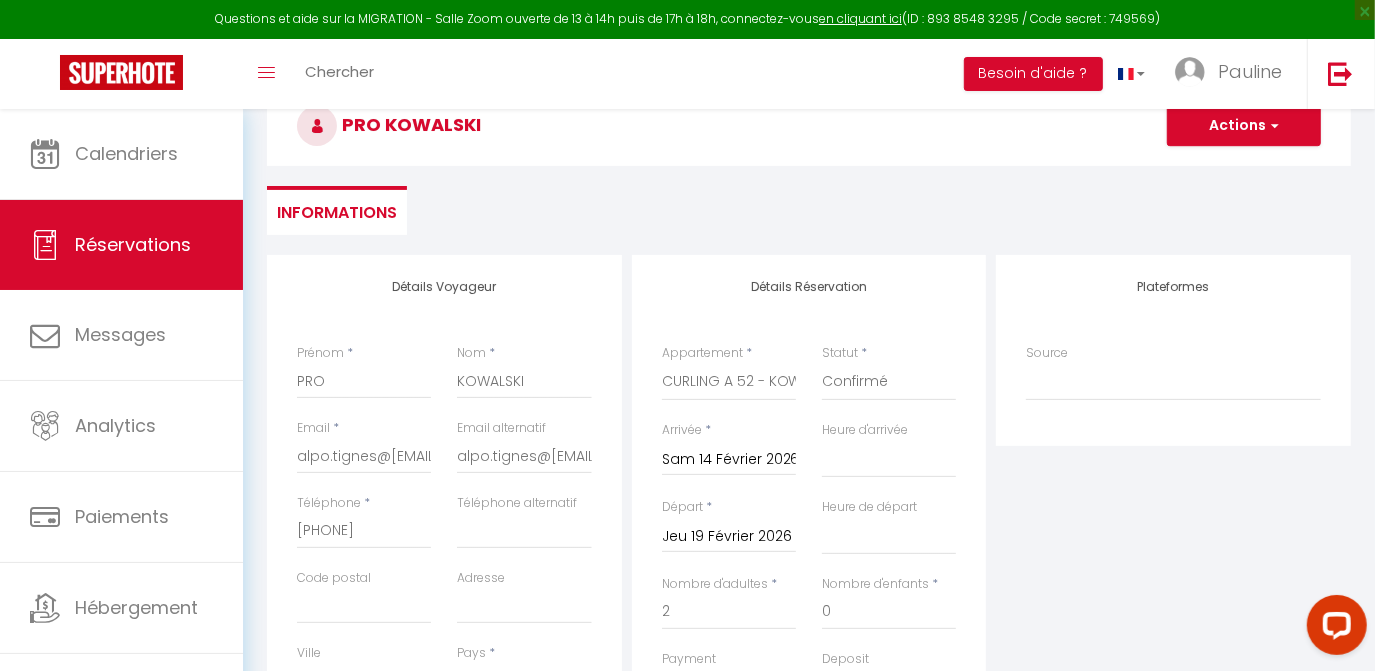 scroll, scrollTop: 0, scrollLeft: 0, axis: both 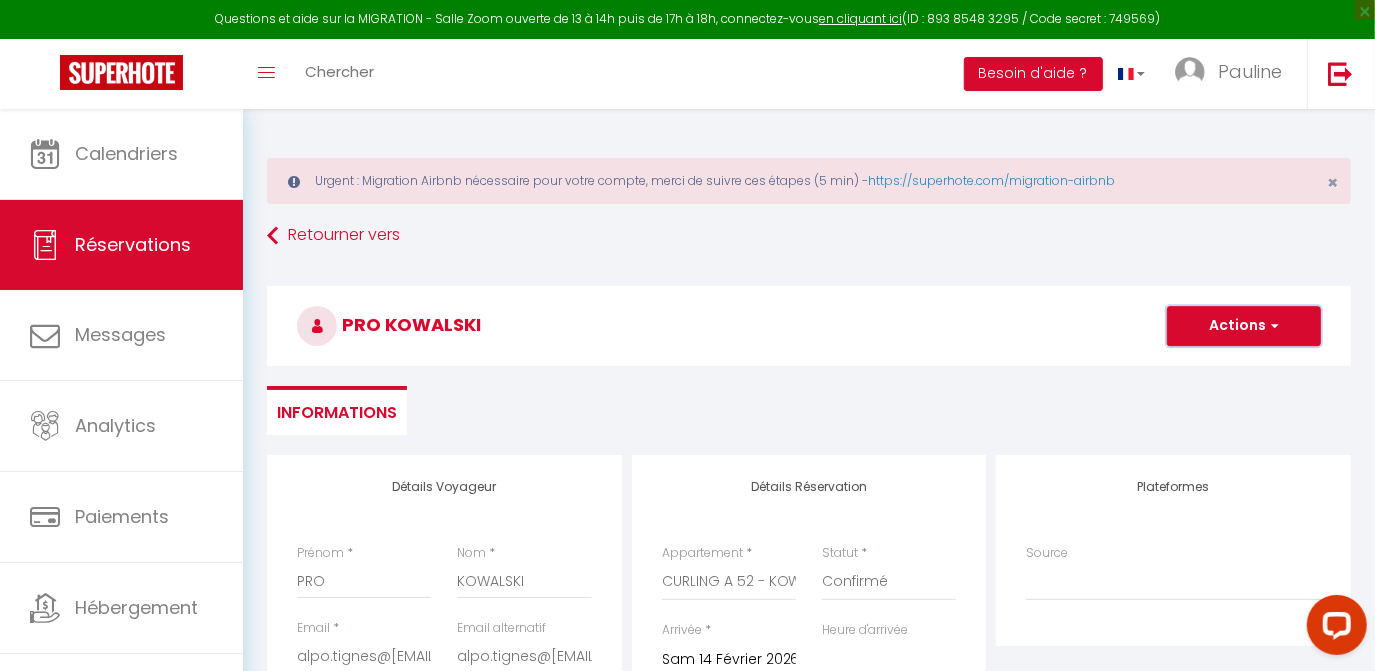 click on "Actions" at bounding box center [1244, 326] 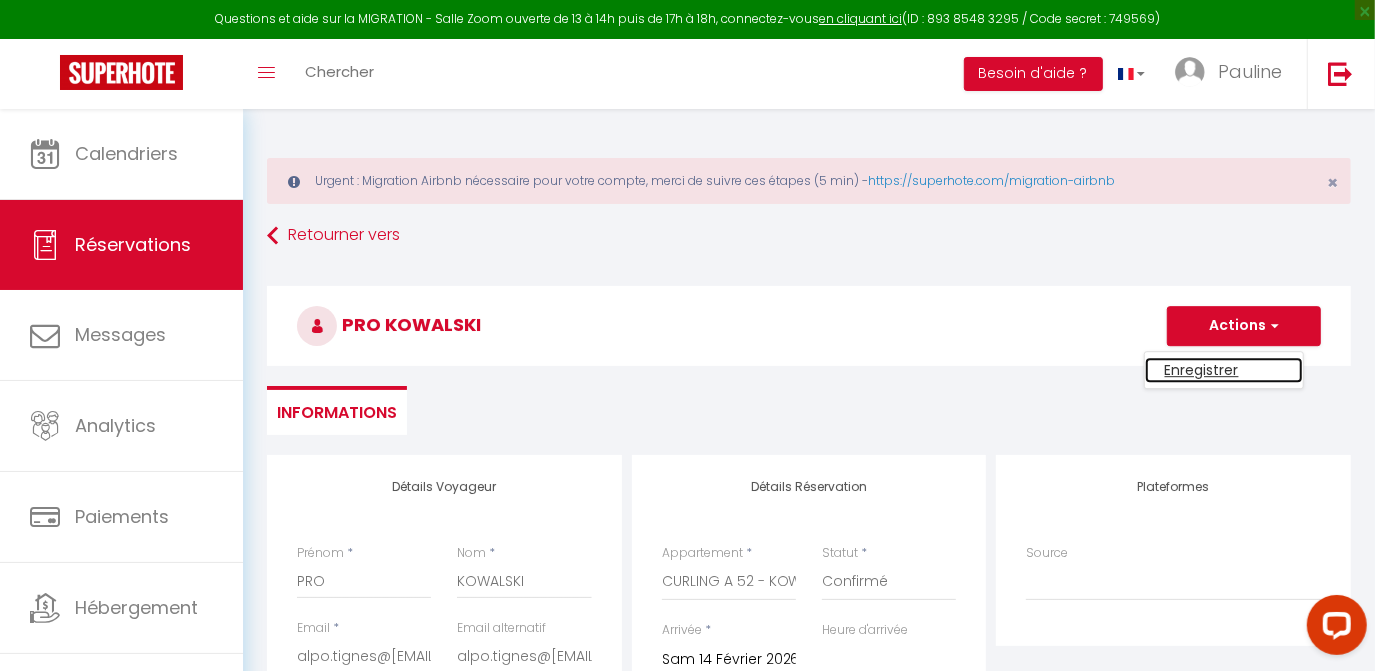 click on "Enregistrer" at bounding box center (1224, 370) 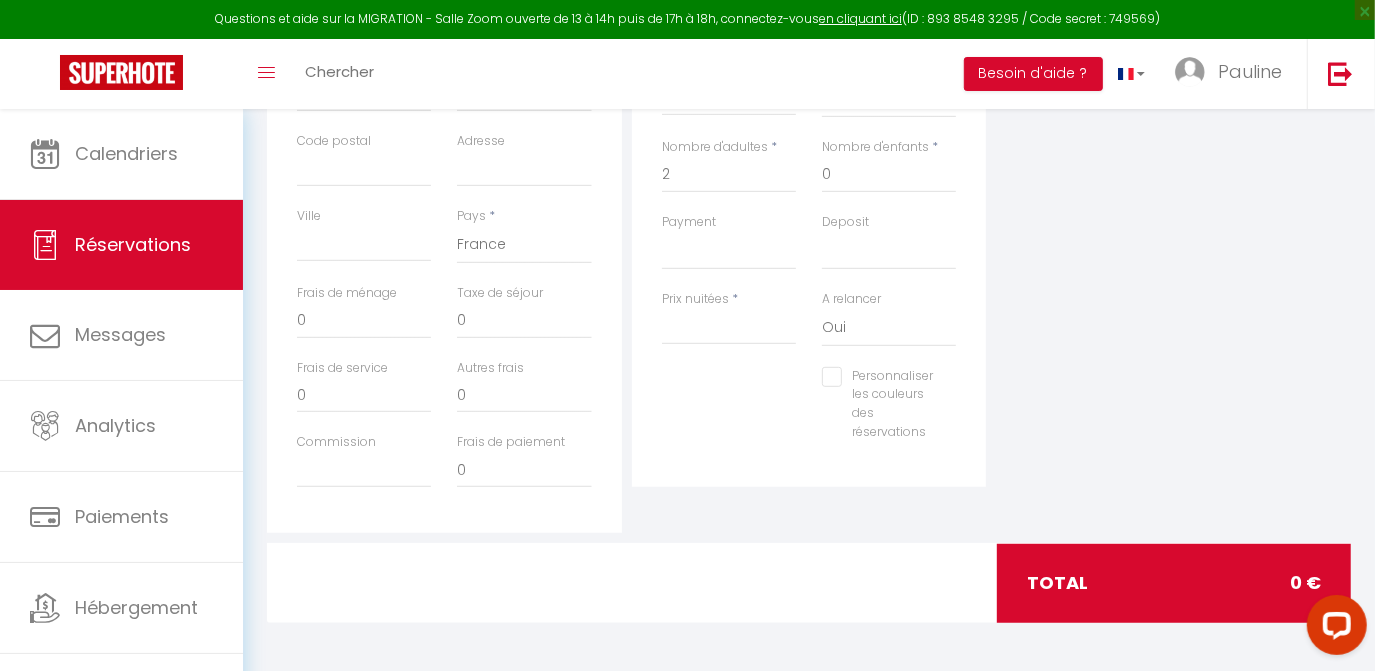scroll, scrollTop: 0, scrollLeft: 0, axis: both 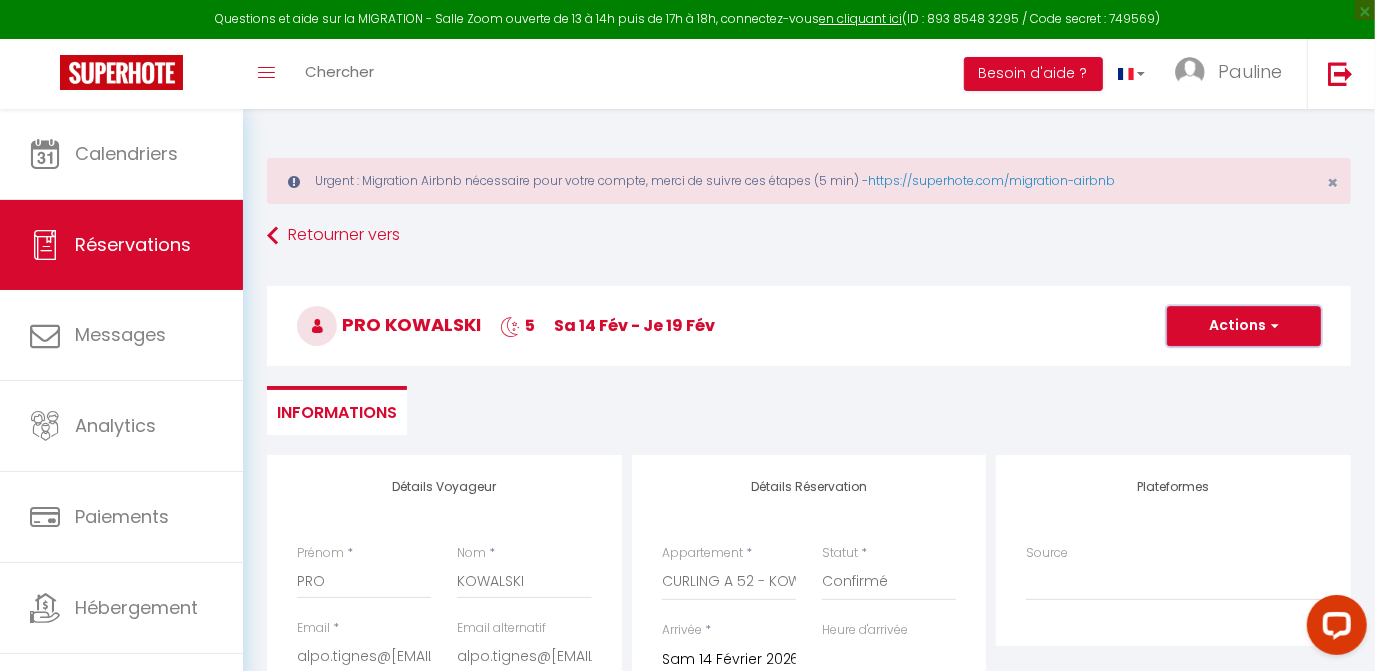click on "Actions" at bounding box center [1244, 326] 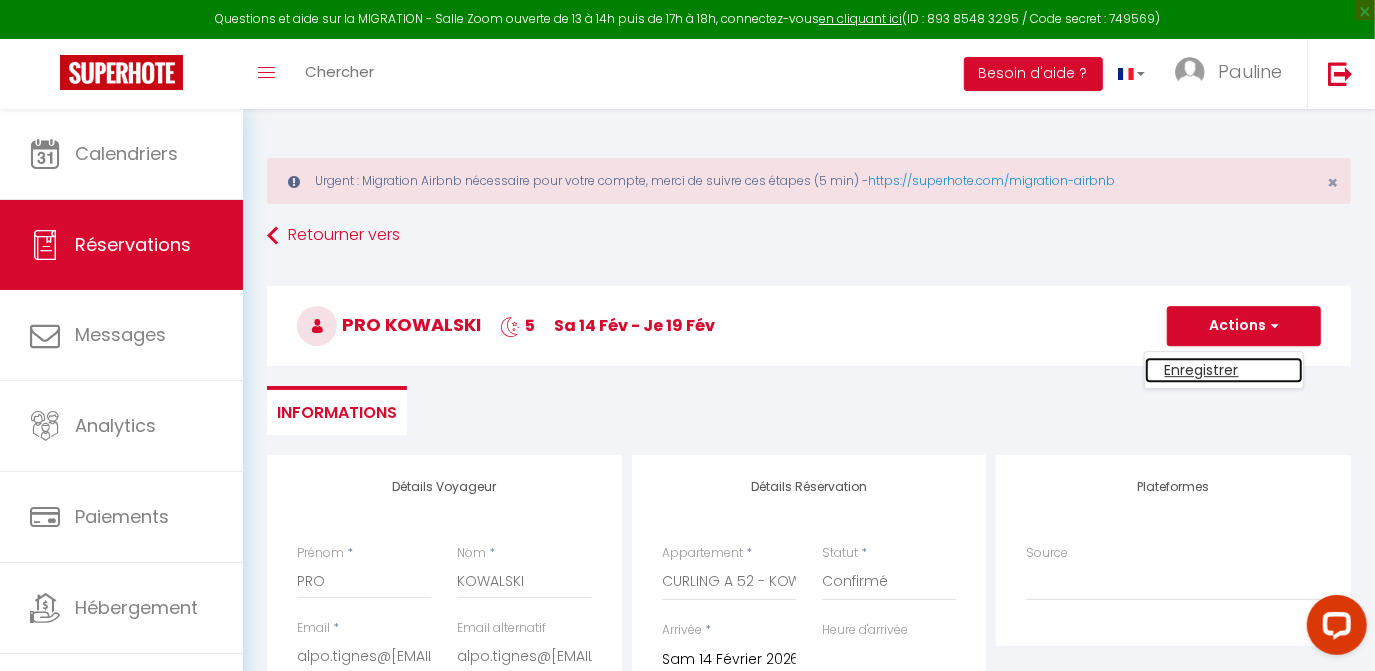 click on "Enregistrer" at bounding box center (1224, 370) 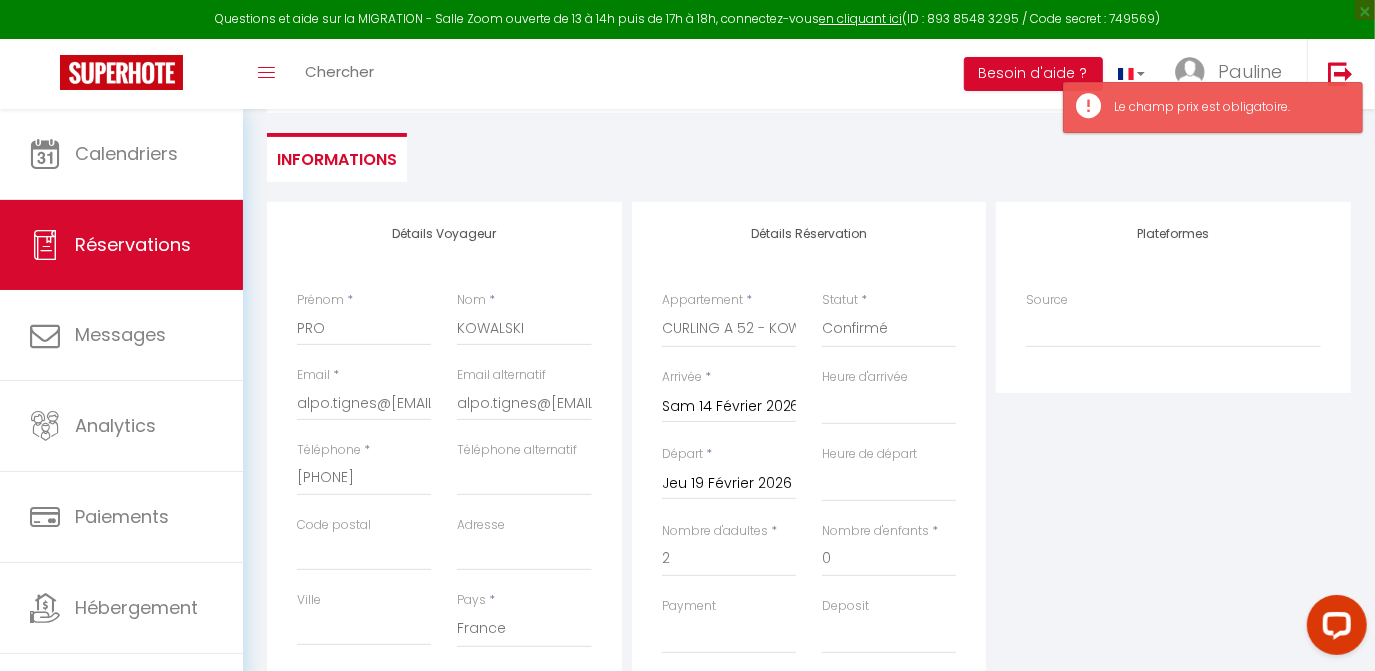scroll, scrollTop: 351, scrollLeft: 0, axis: vertical 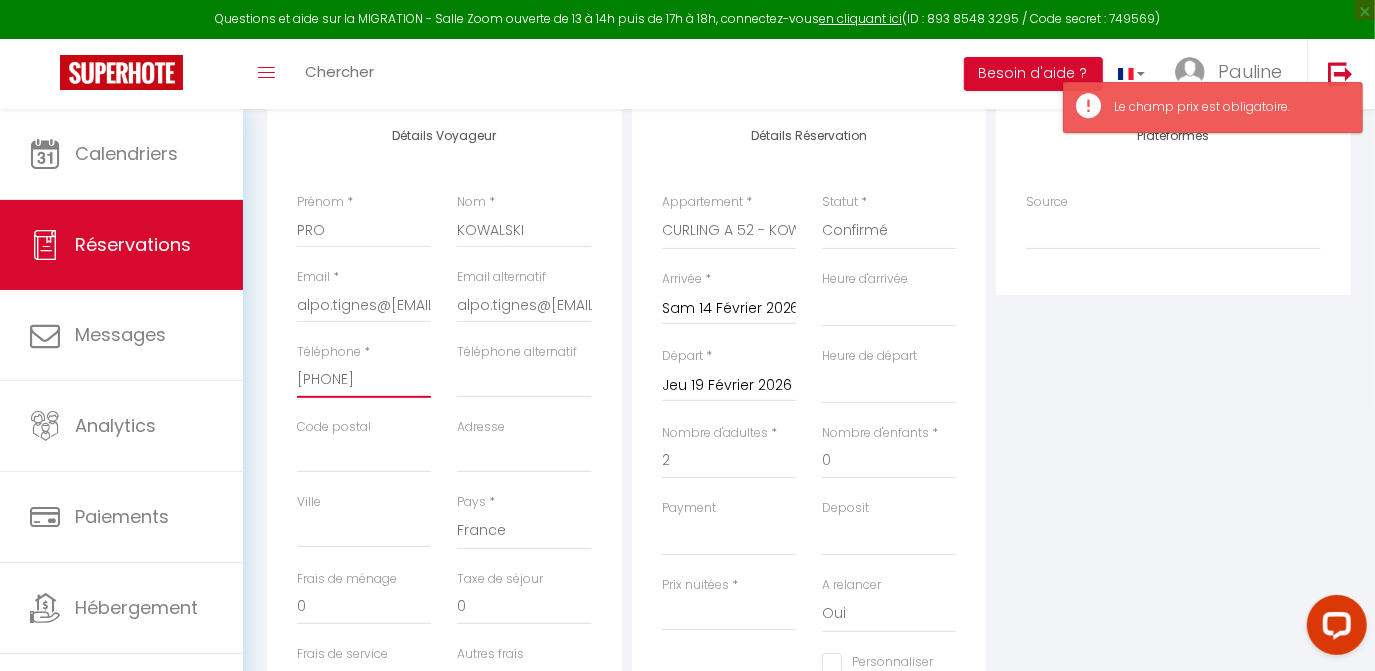 click on "[PHONE]" at bounding box center (364, 380) 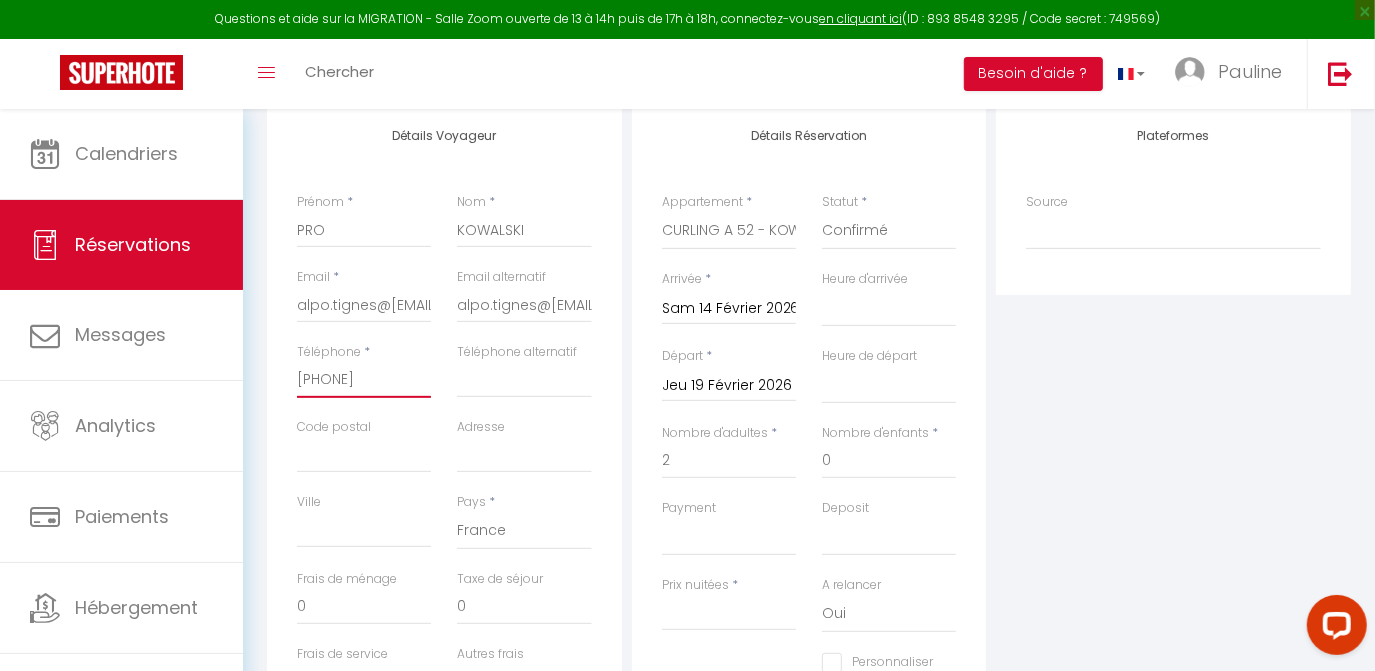 click on "[PHONE]" at bounding box center [364, 380] 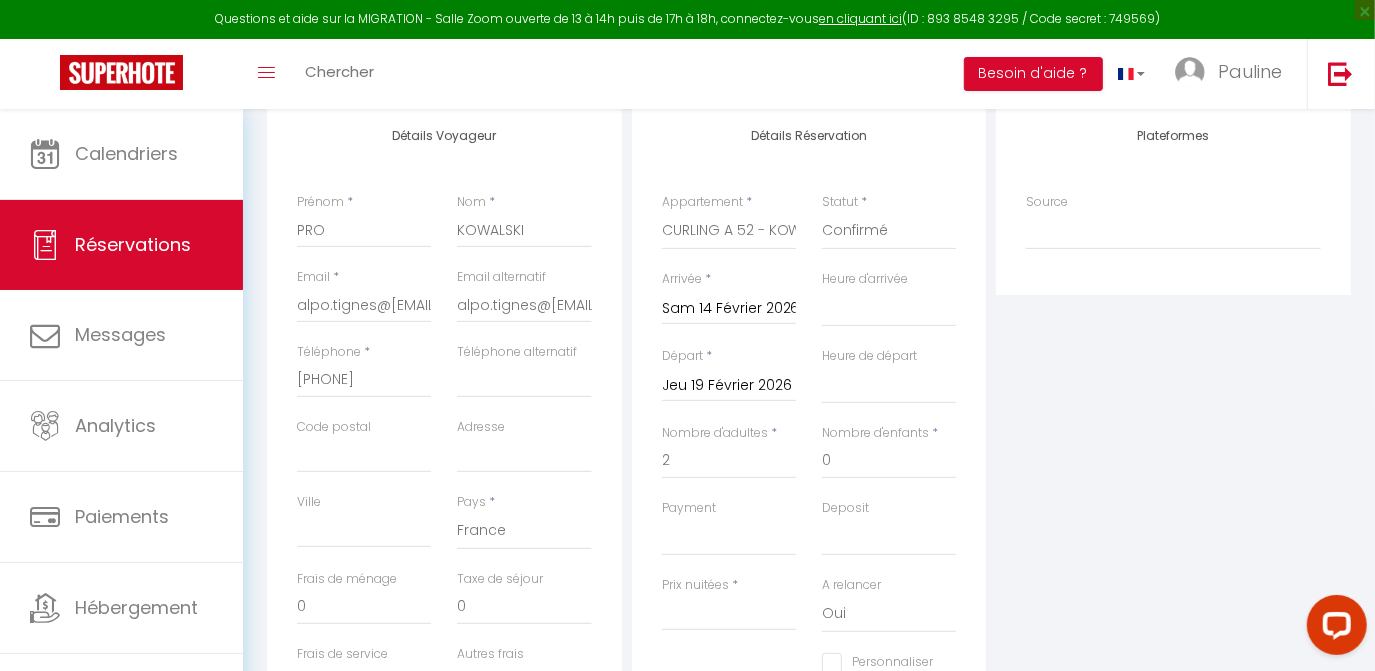click on "Téléphone   *   [PHONE]" at bounding box center [364, 380] 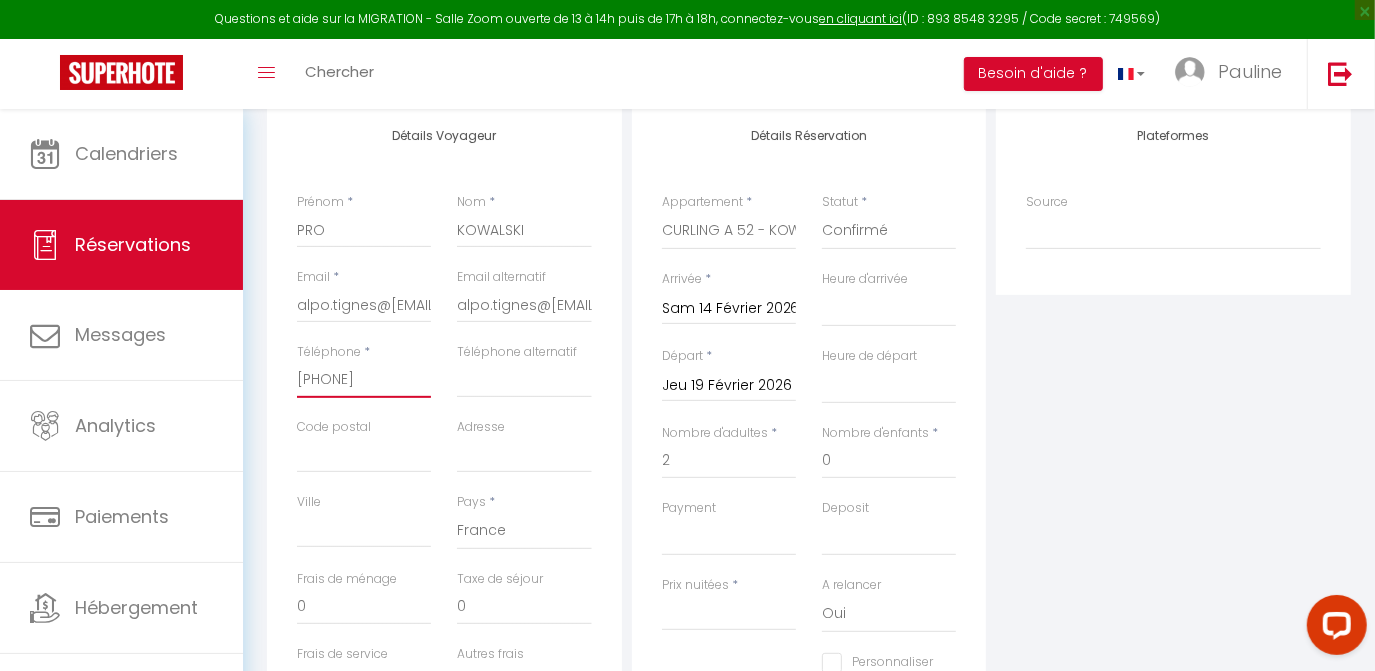 click on "[PHONE]" at bounding box center [364, 380] 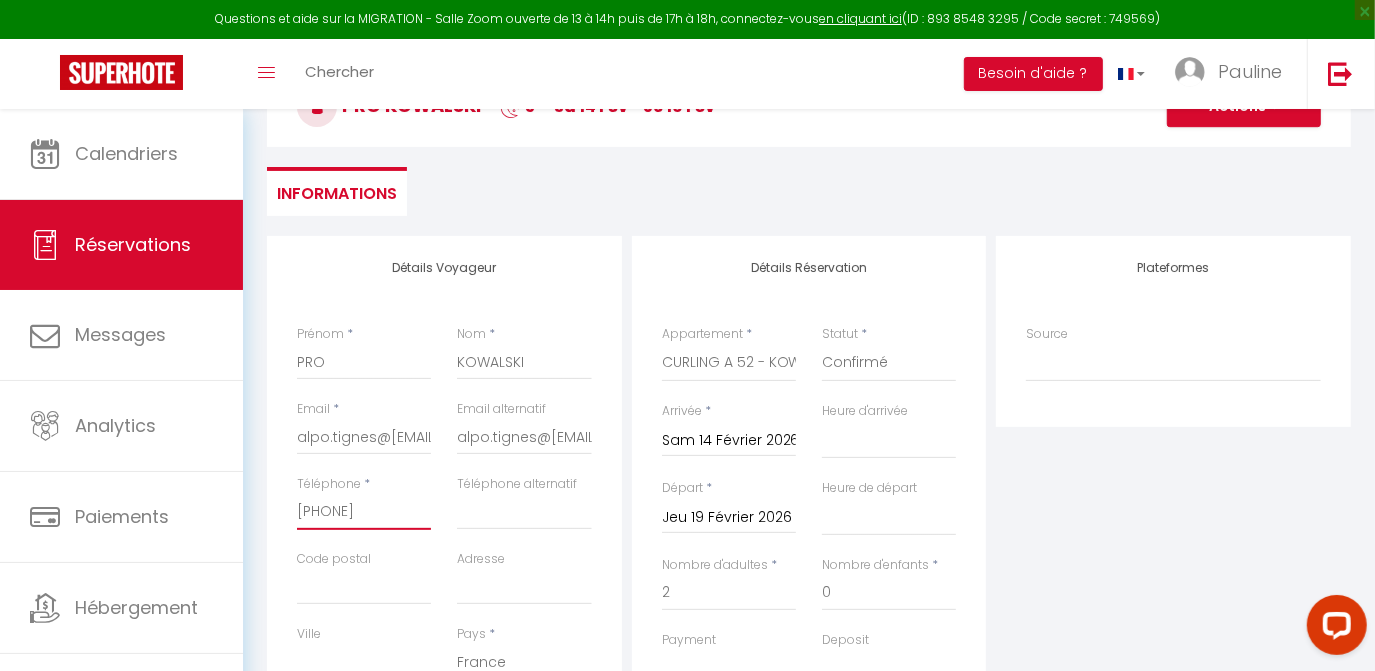 scroll, scrollTop: 0, scrollLeft: 0, axis: both 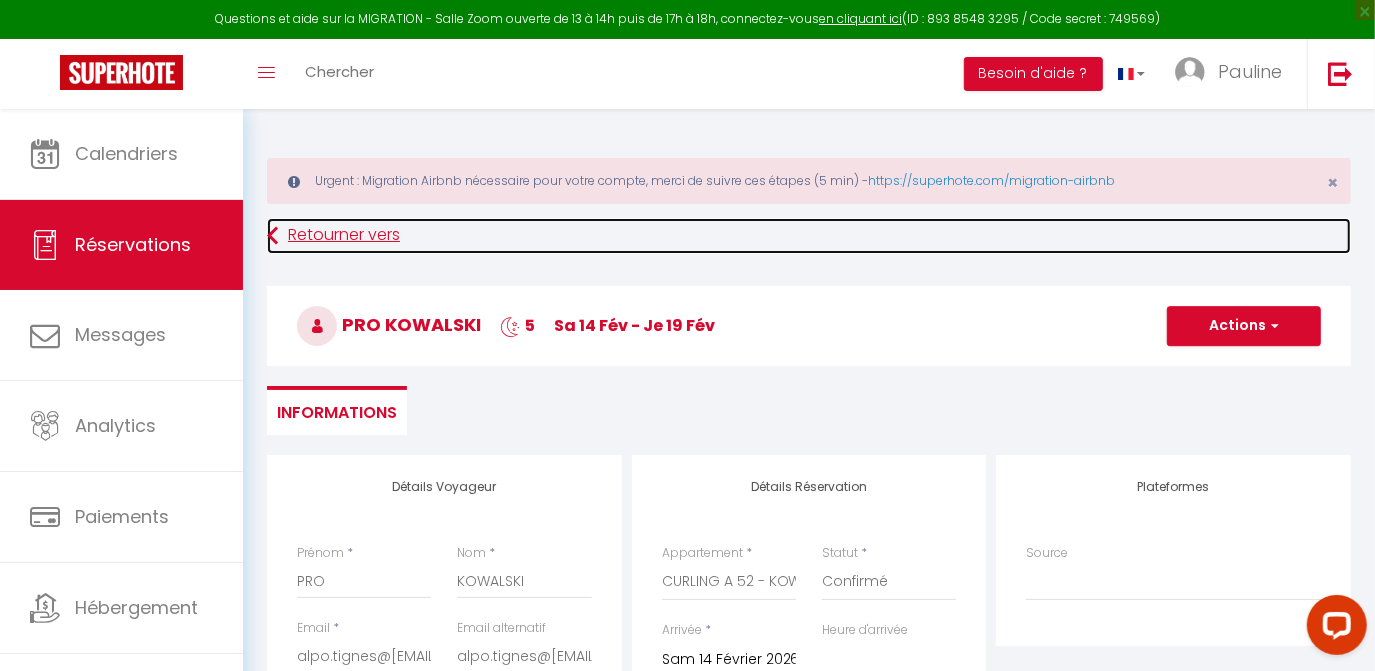 click on "Retourner vers" at bounding box center (809, 236) 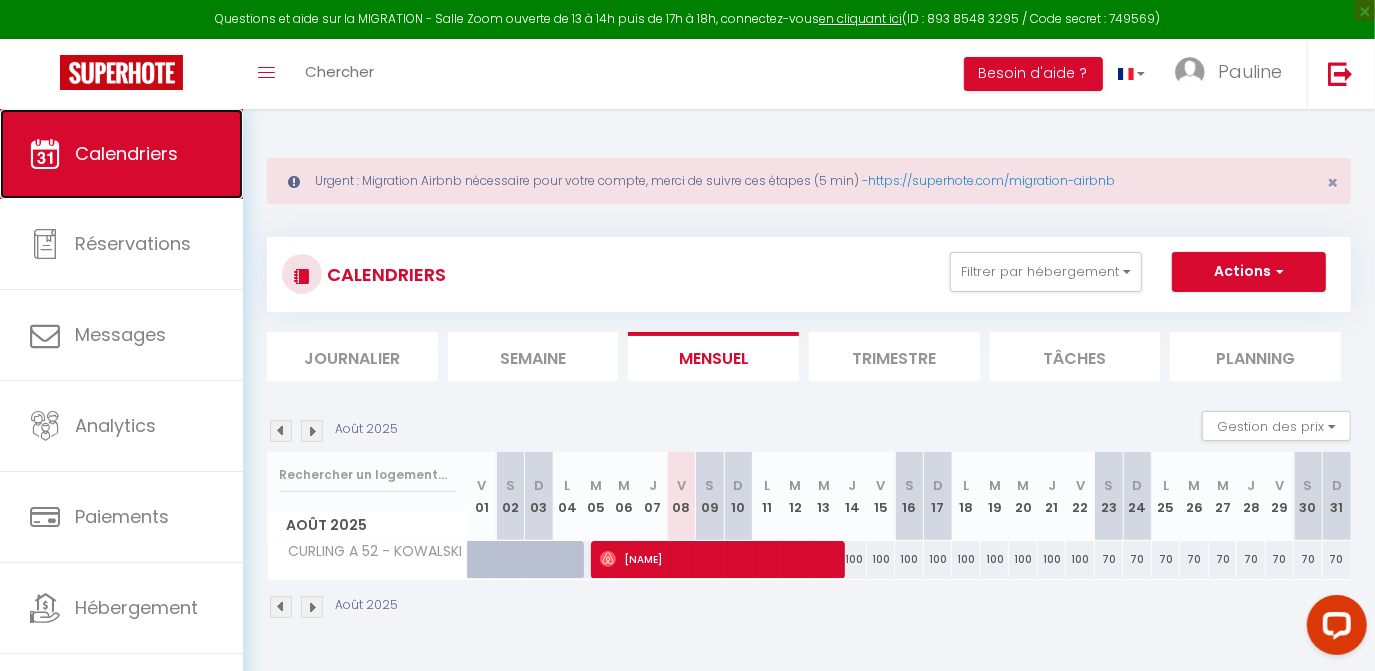 click on "Calendriers" at bounding box center (121, 154) 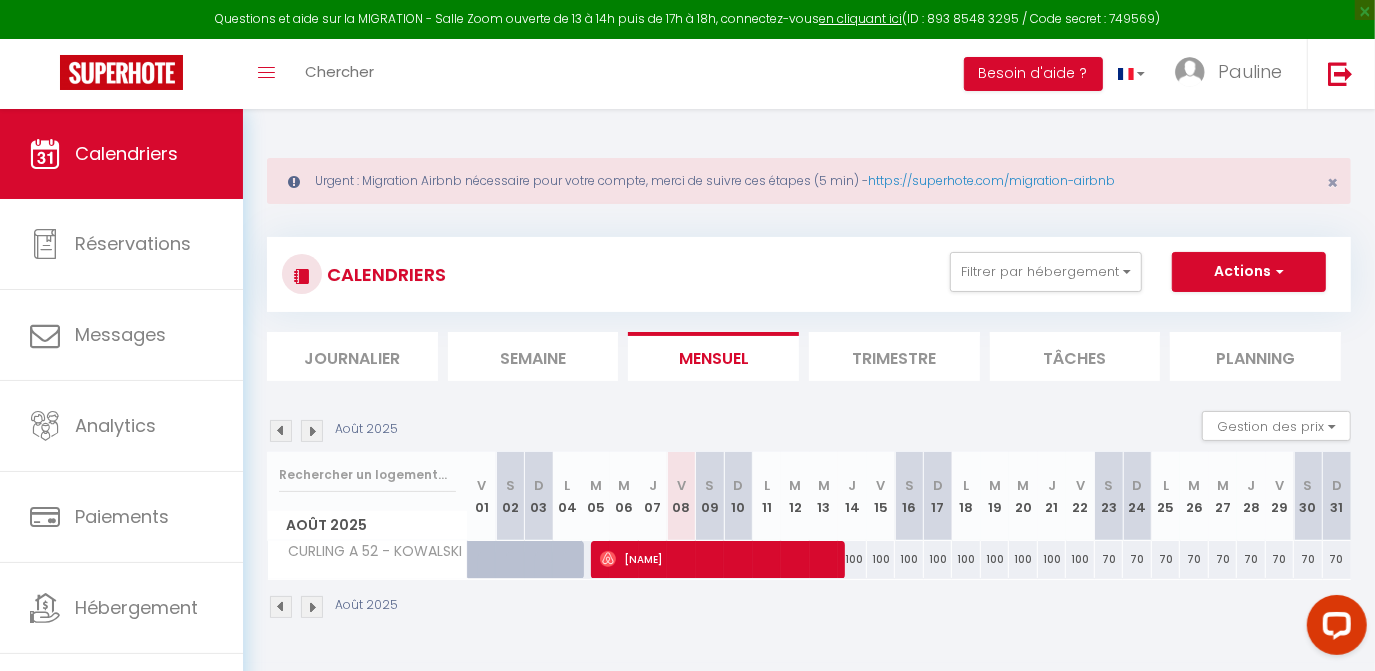 click at bounding box center [312, 431] 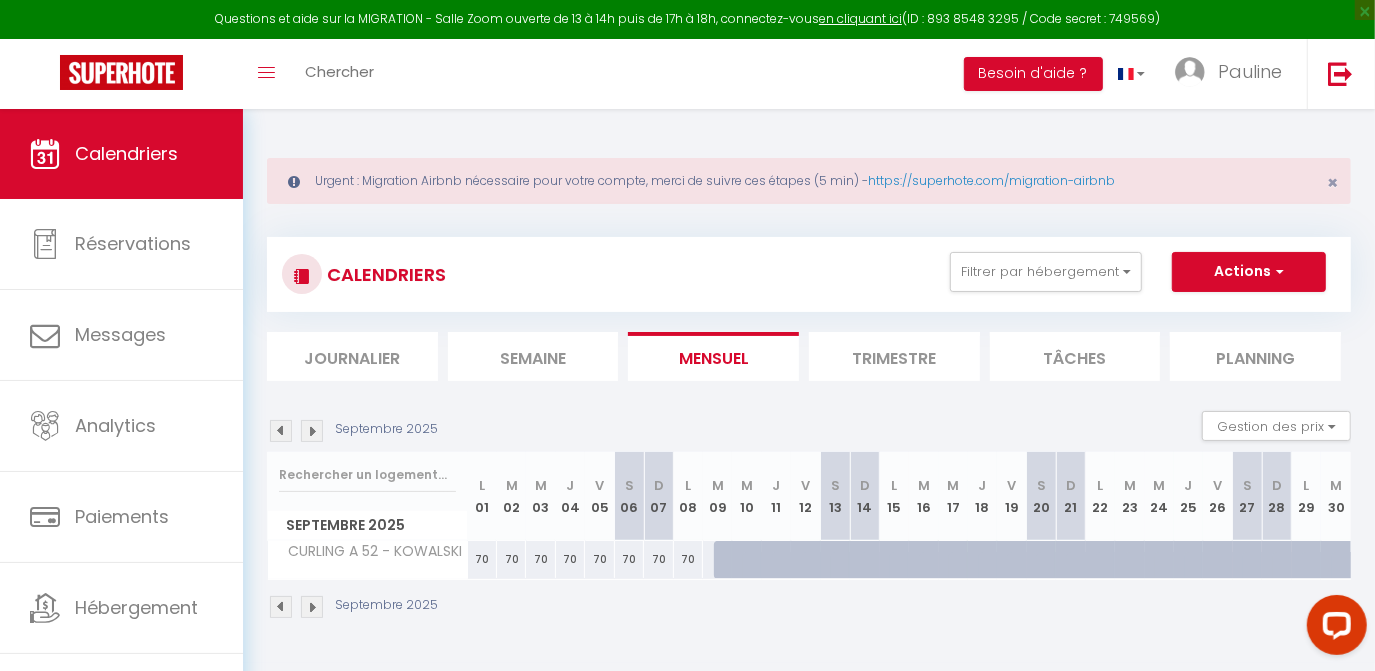 click at bounding box center (312, 431) 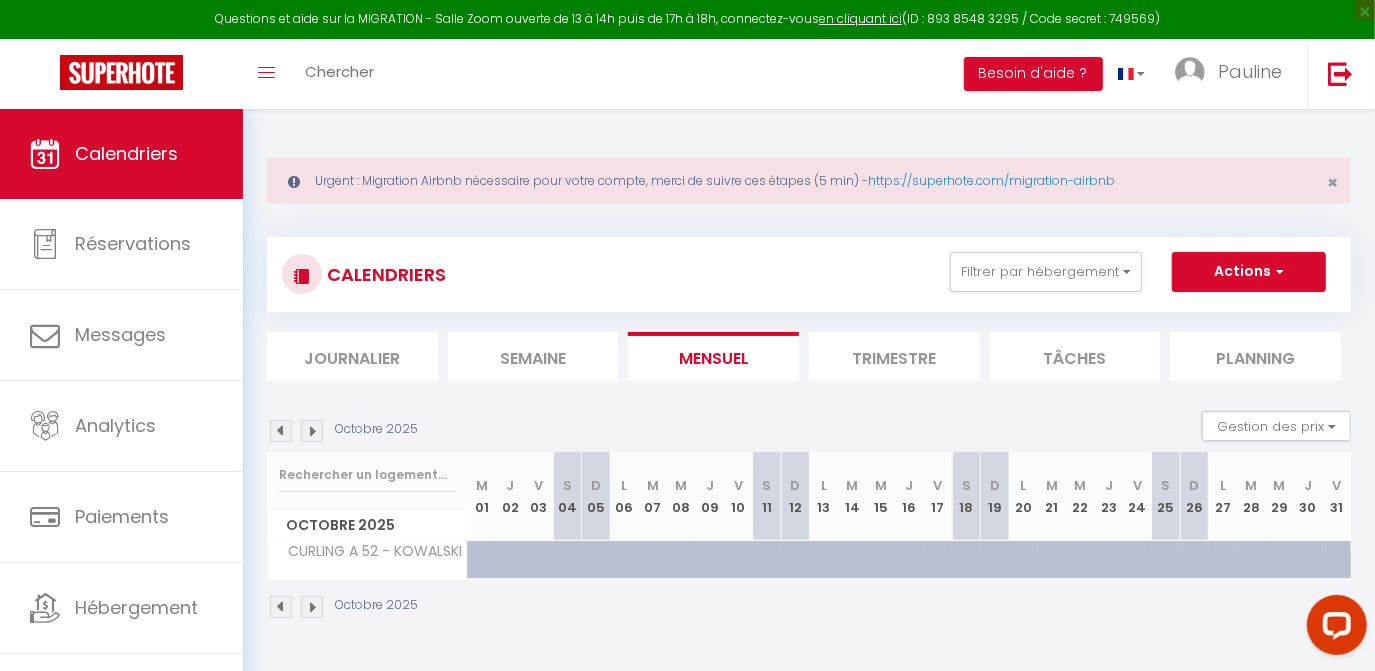 click at bounding box center [312, 431] 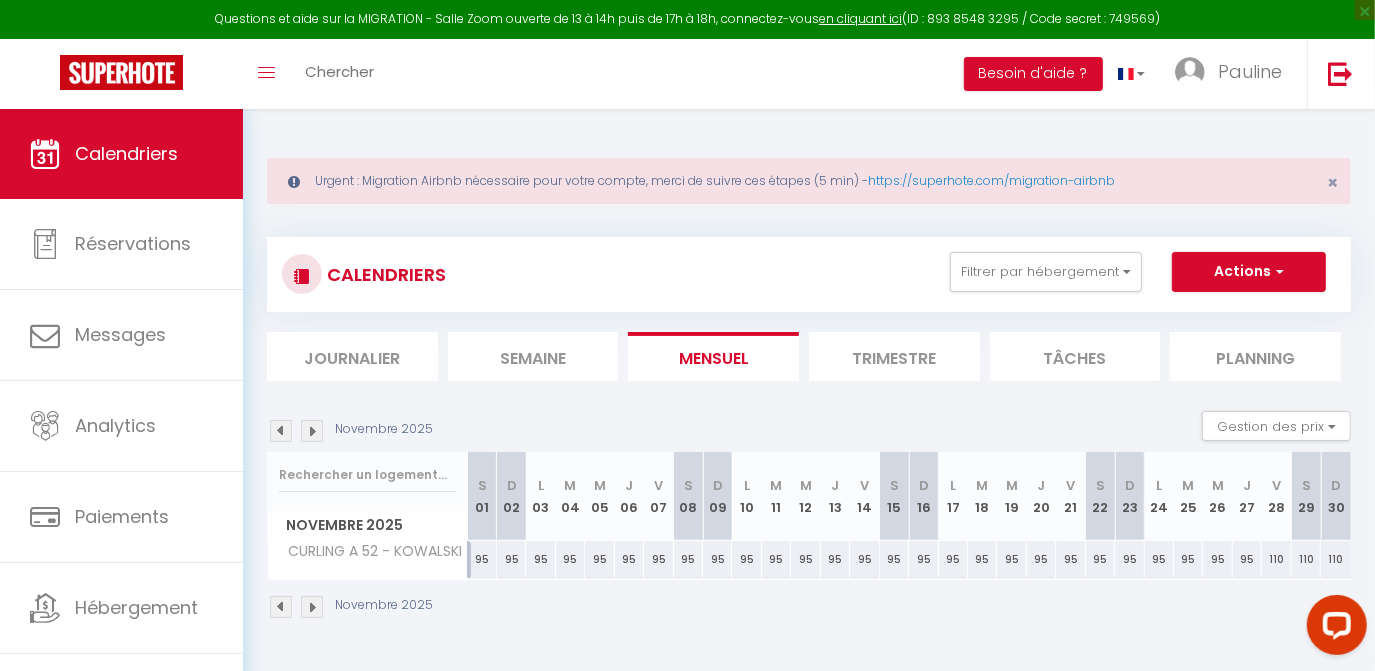 click at bounding box center [312, 431] 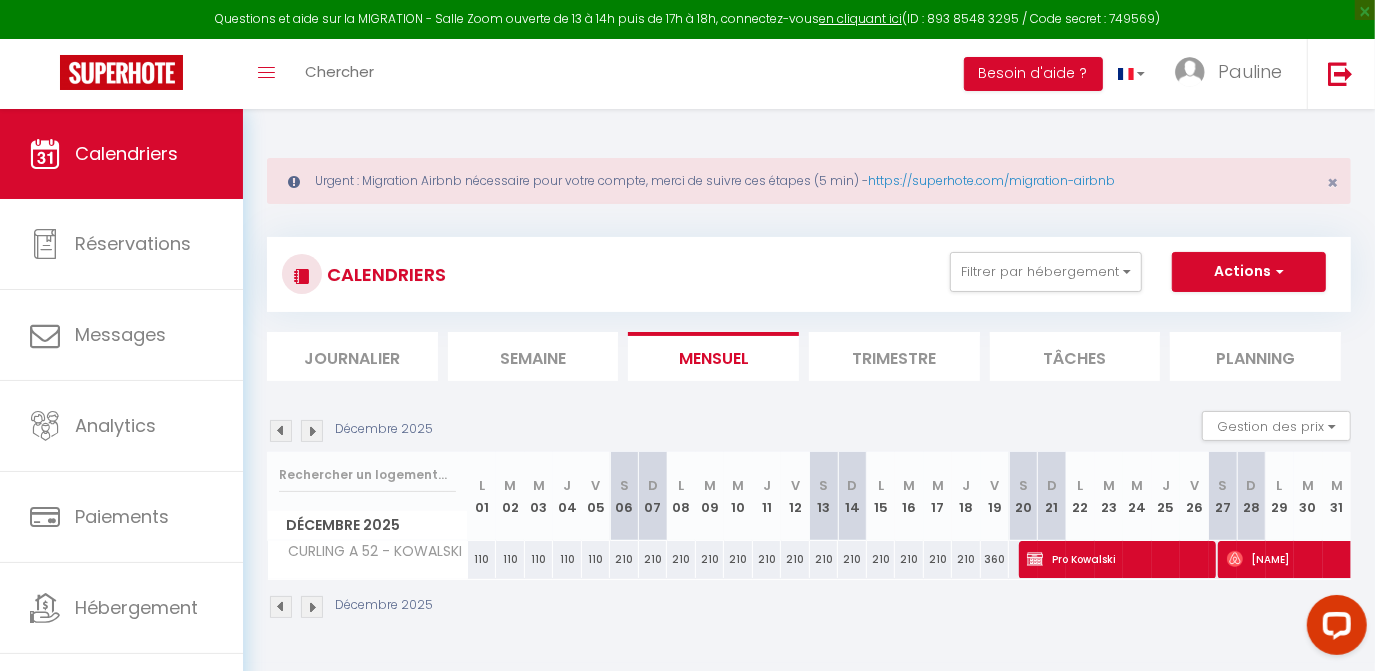 click at bounding box center (312, 431) 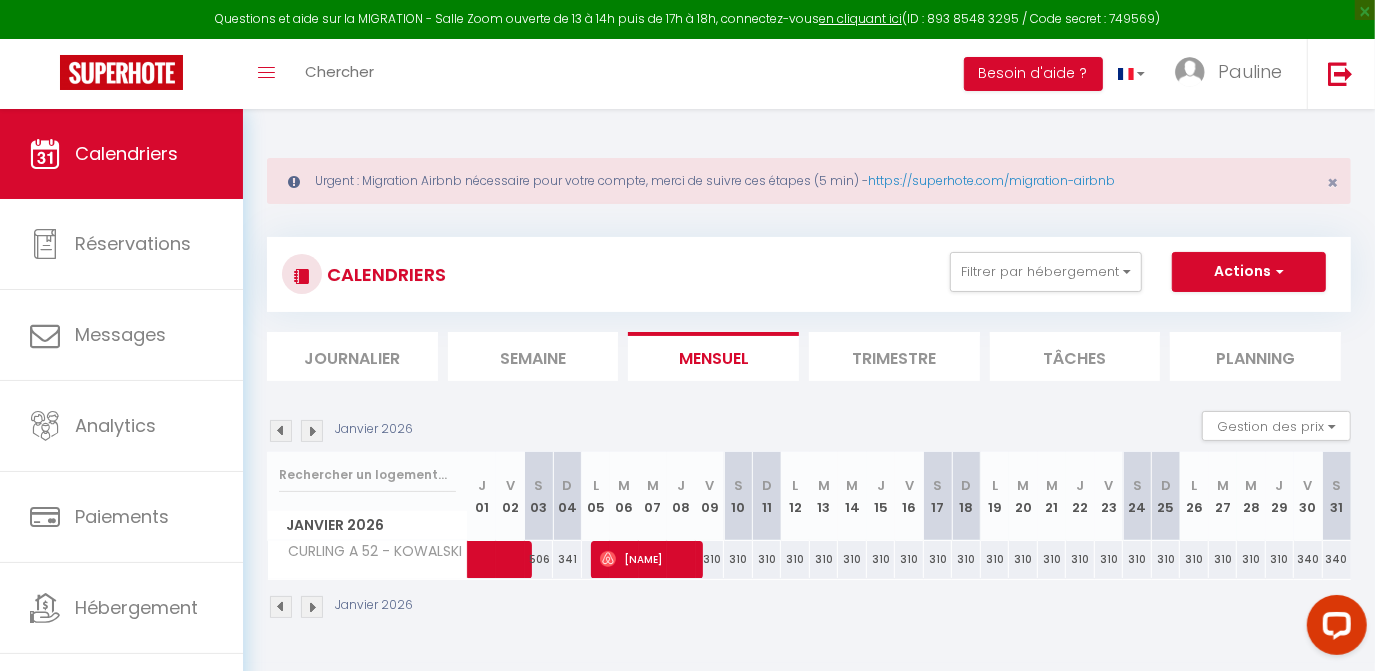 click at bounding box center [312, 431] 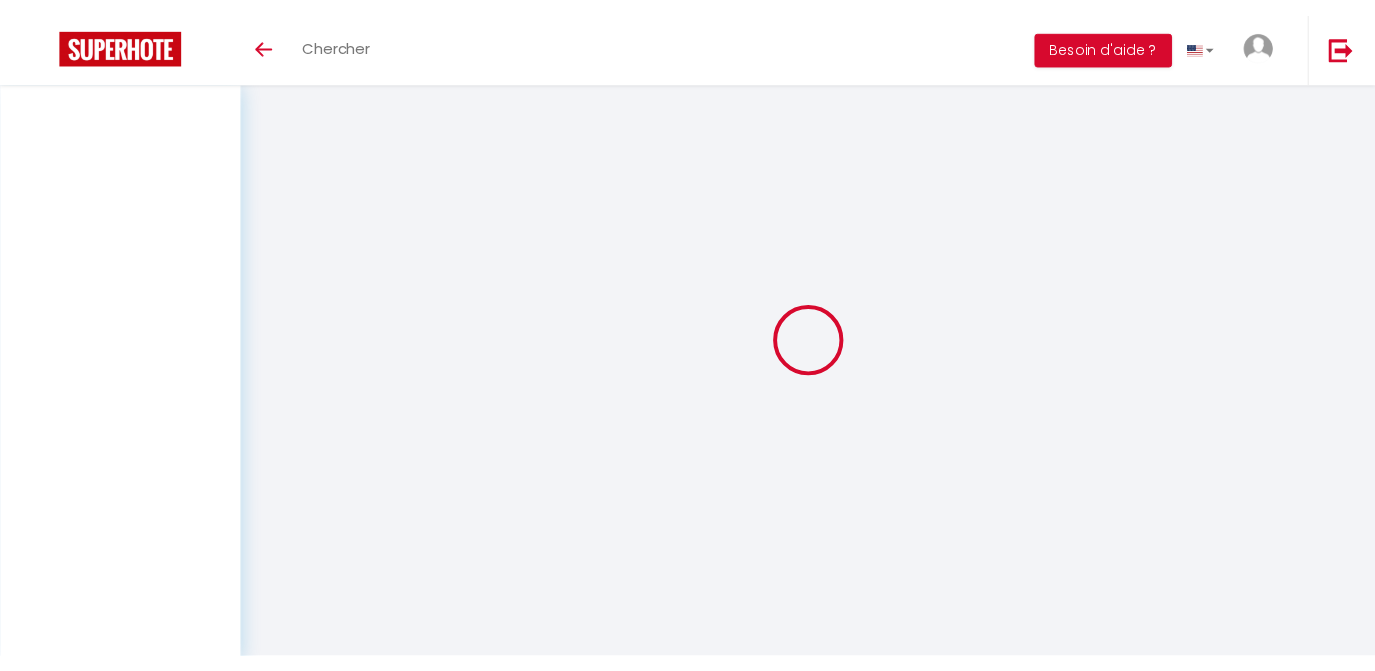 scroll, scrollTop: 0, scrollLeft: 0, axis: both 